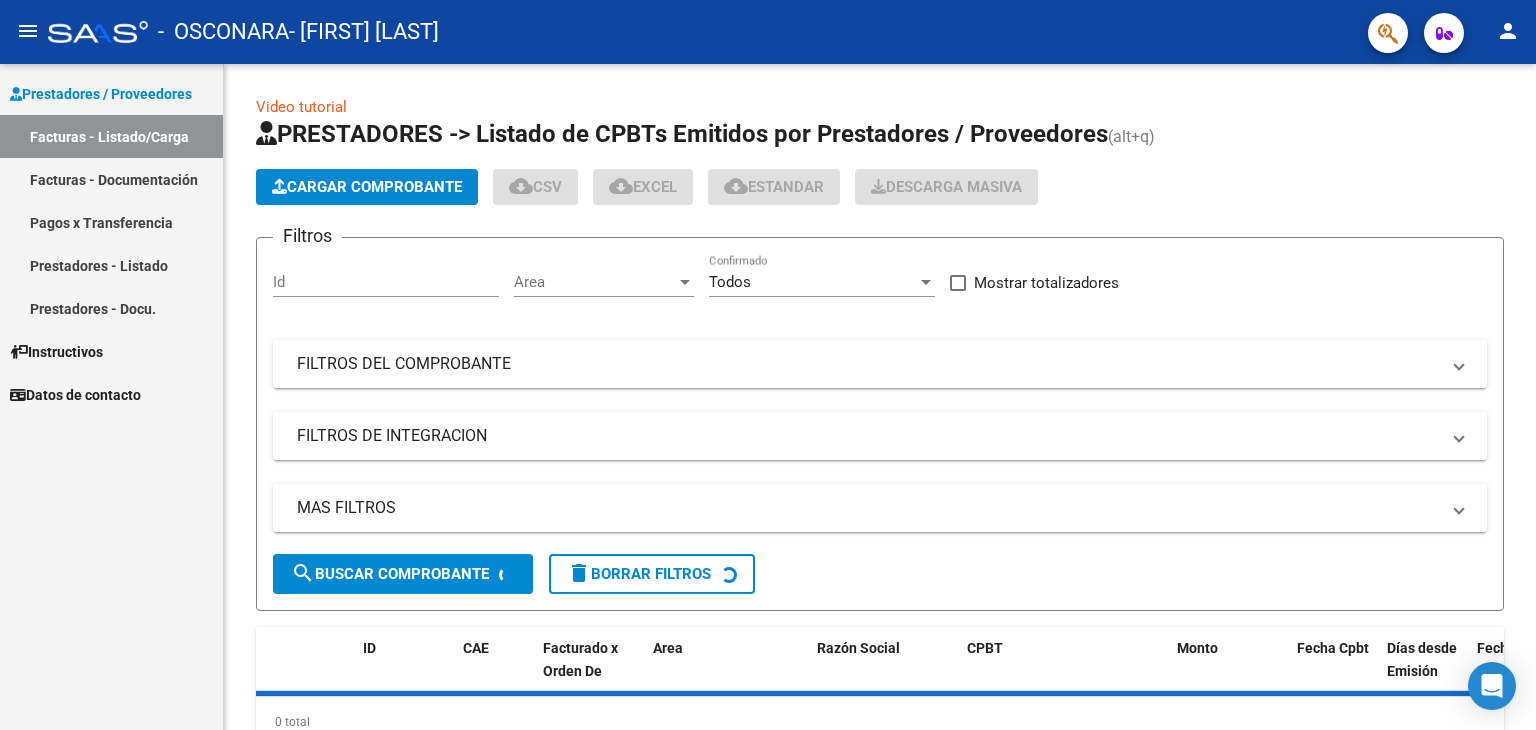 scroll, scrollTop: 0, scrollLeft: 0, axis: both 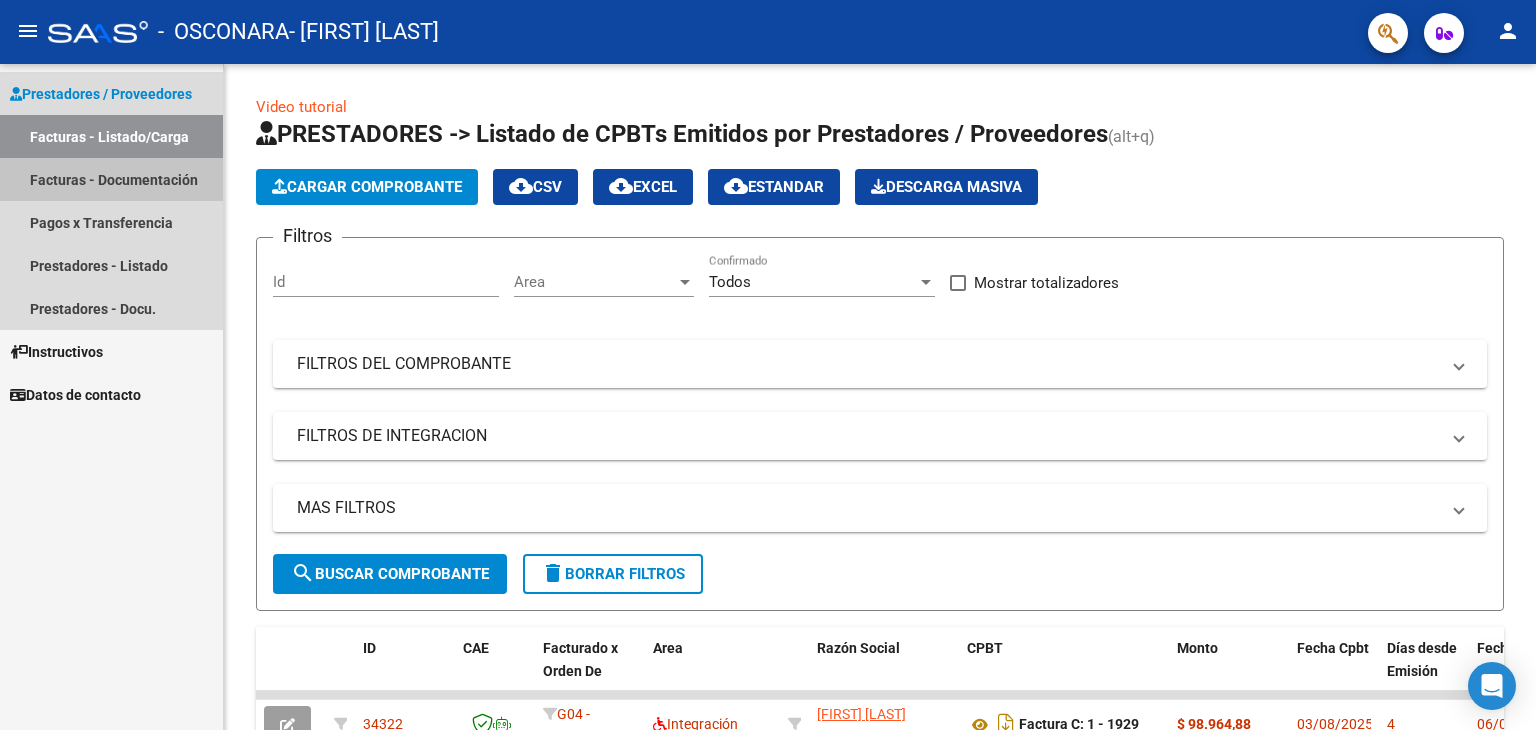 drag, startPoint x: 0, startPoint y: 0, endPoint x: 196, endPoint y: 185, distance: 269.51996 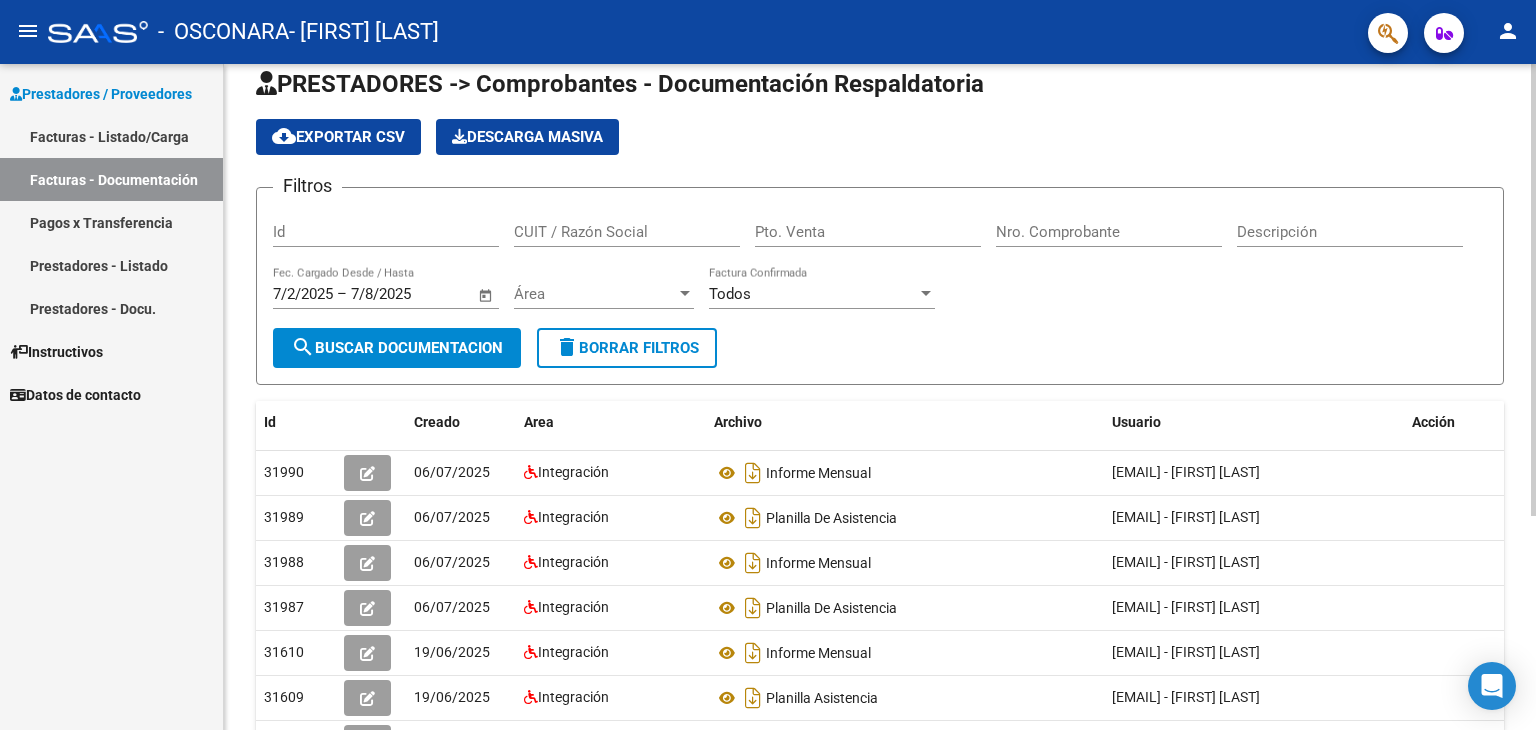 scroll, scrollTop: 0, scrollLeft: 0, axis: both 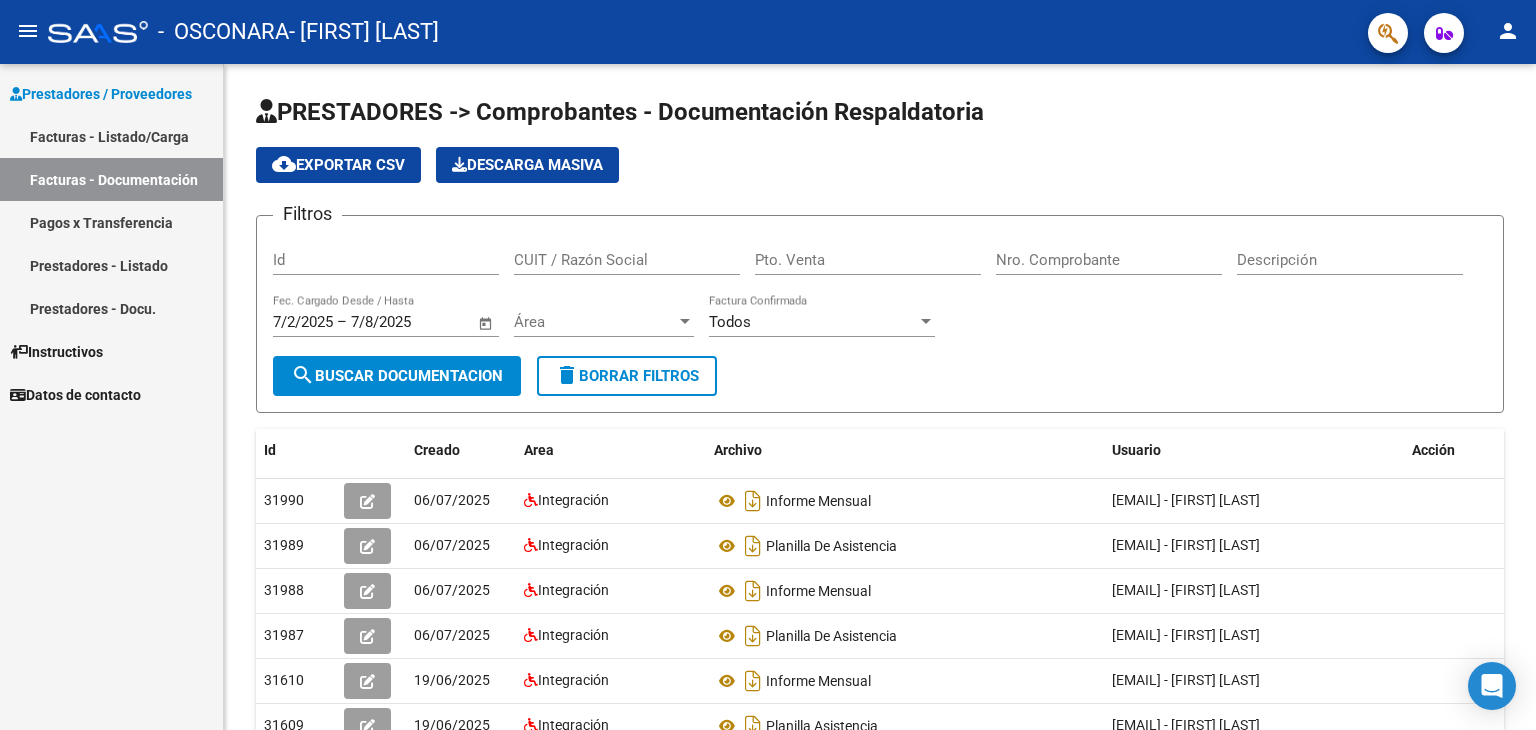 click on "Facturas - Listado/Carga" at bounding box center [111, 136] 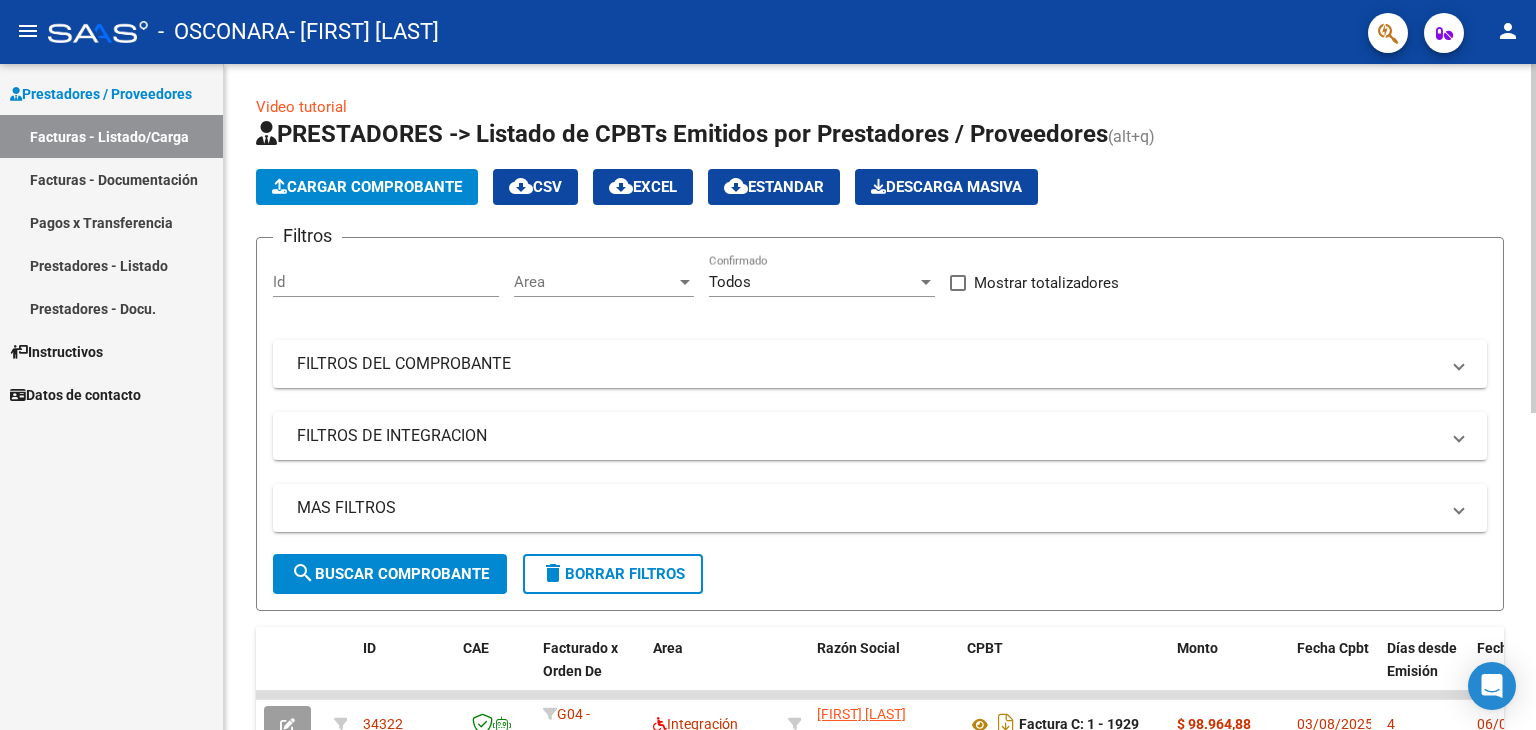 click on "Cargar Comprobante" 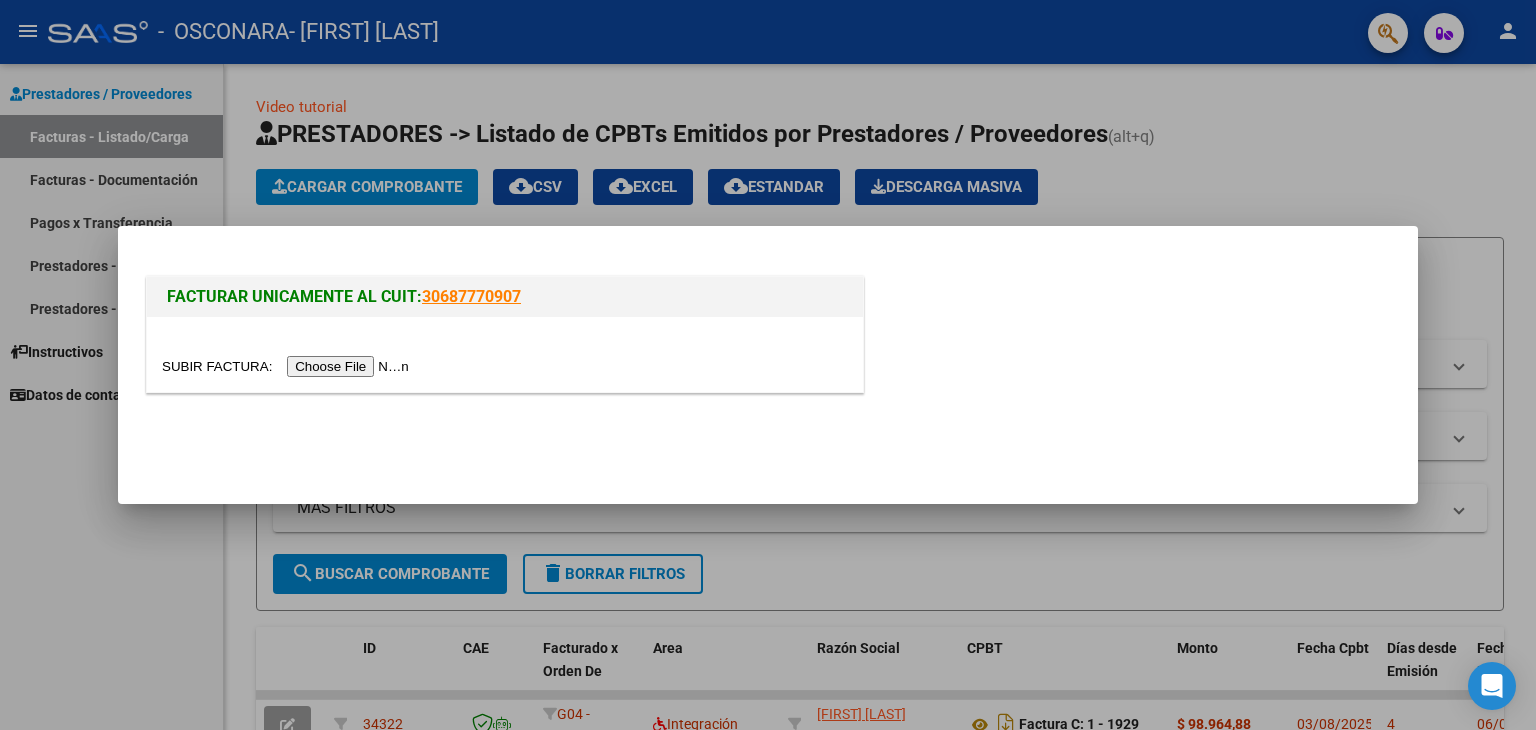click at bounding box center [288, 366] 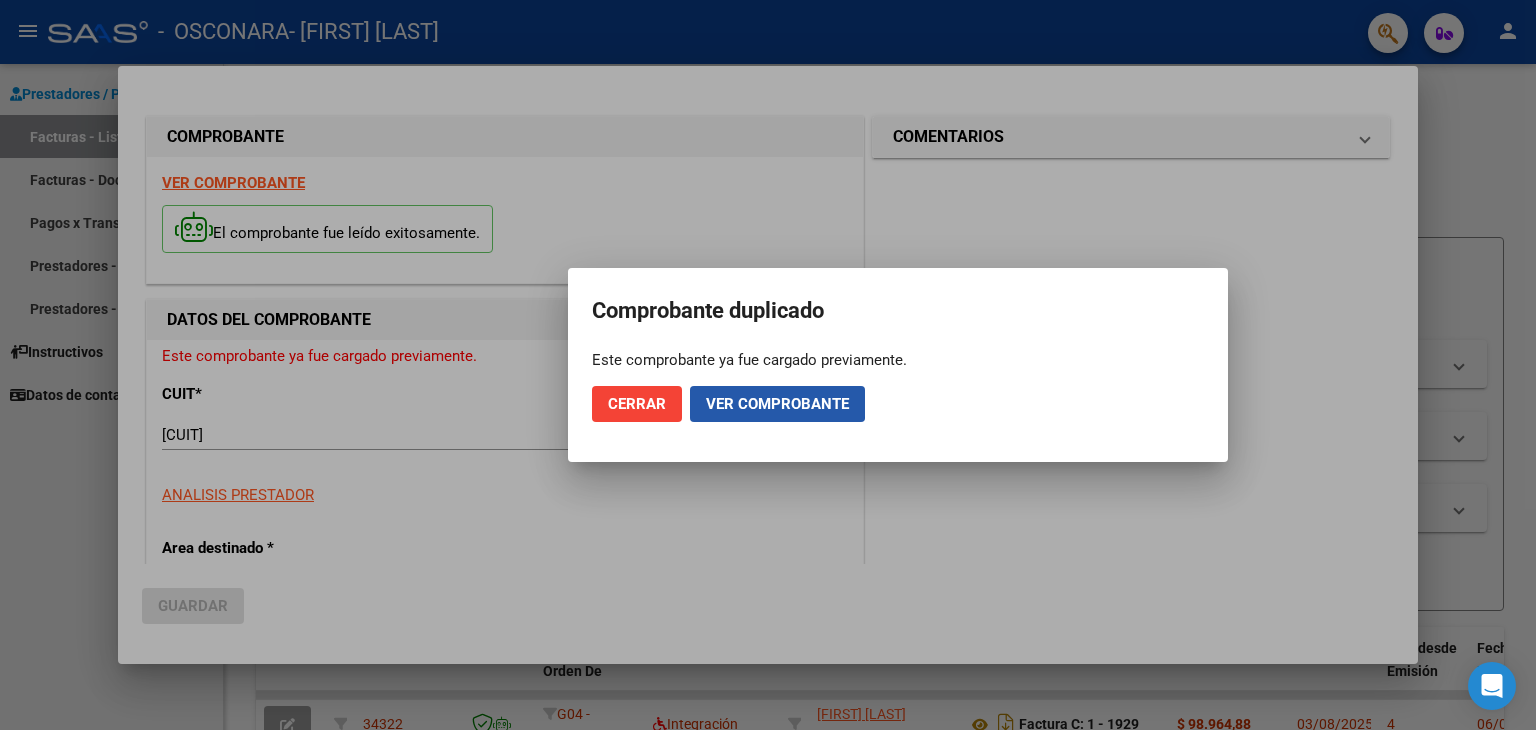 click on "Ver comprobante" 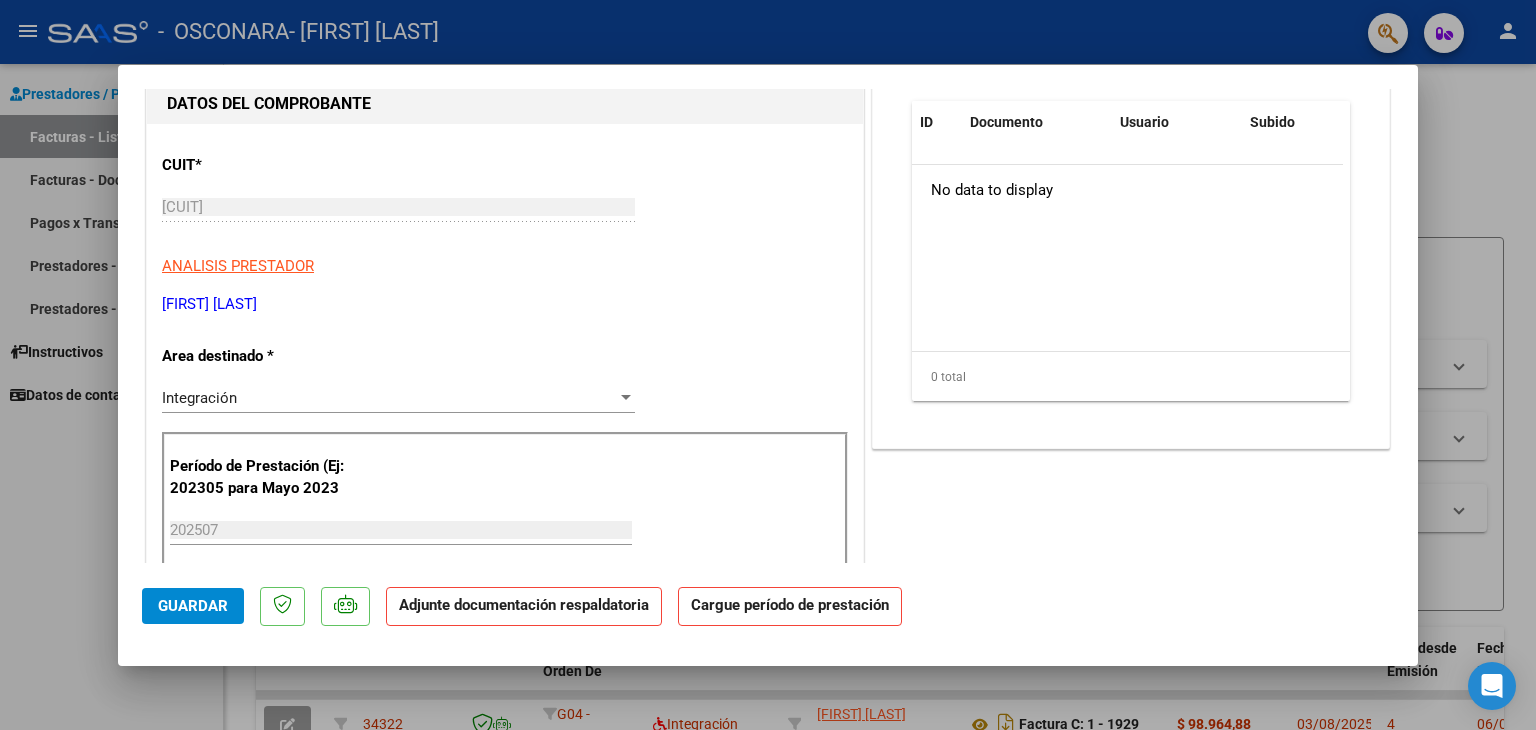 scroll, scrollTop: 0, scrollLeft: 0, axis: both 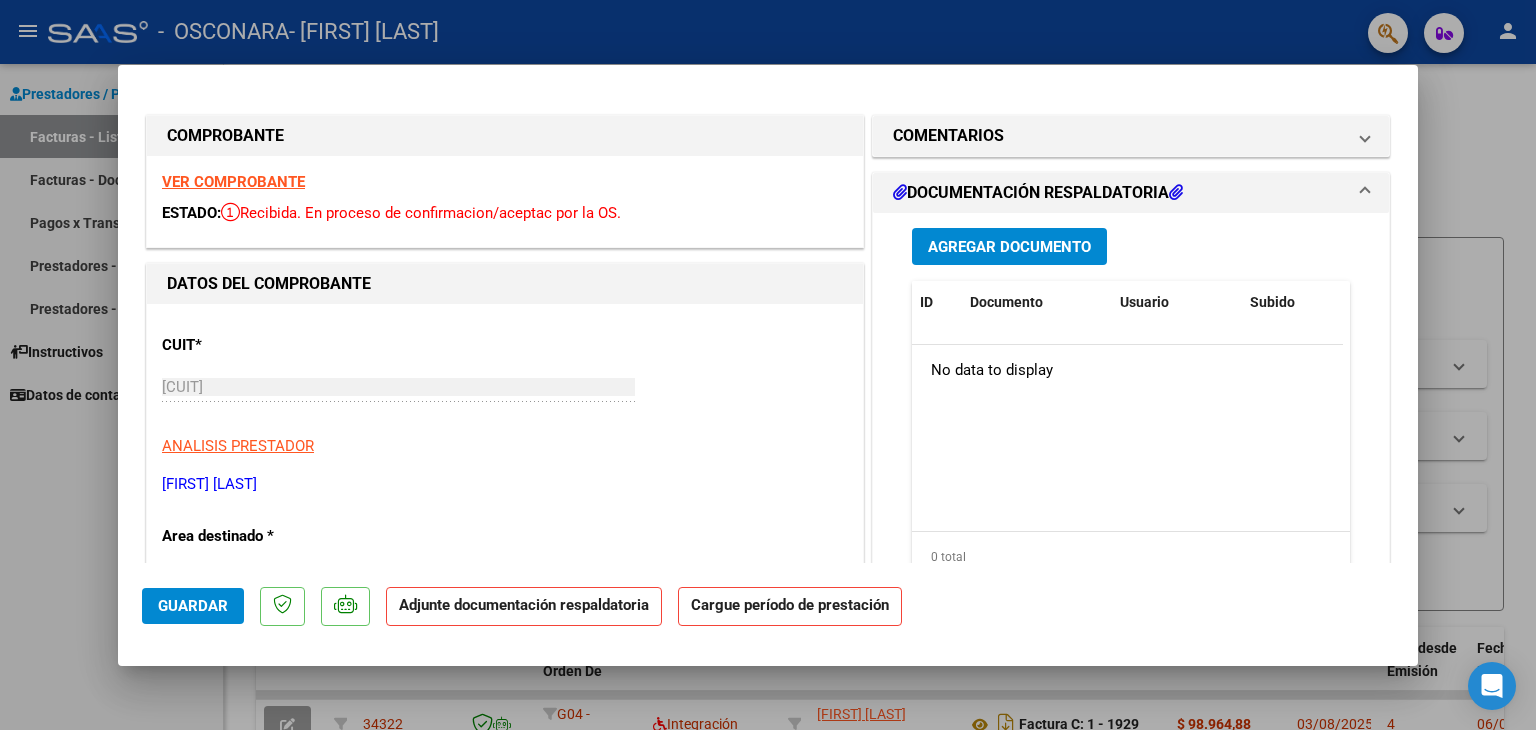 click on "Agregar Documento" at bounding box center [1009, 247] 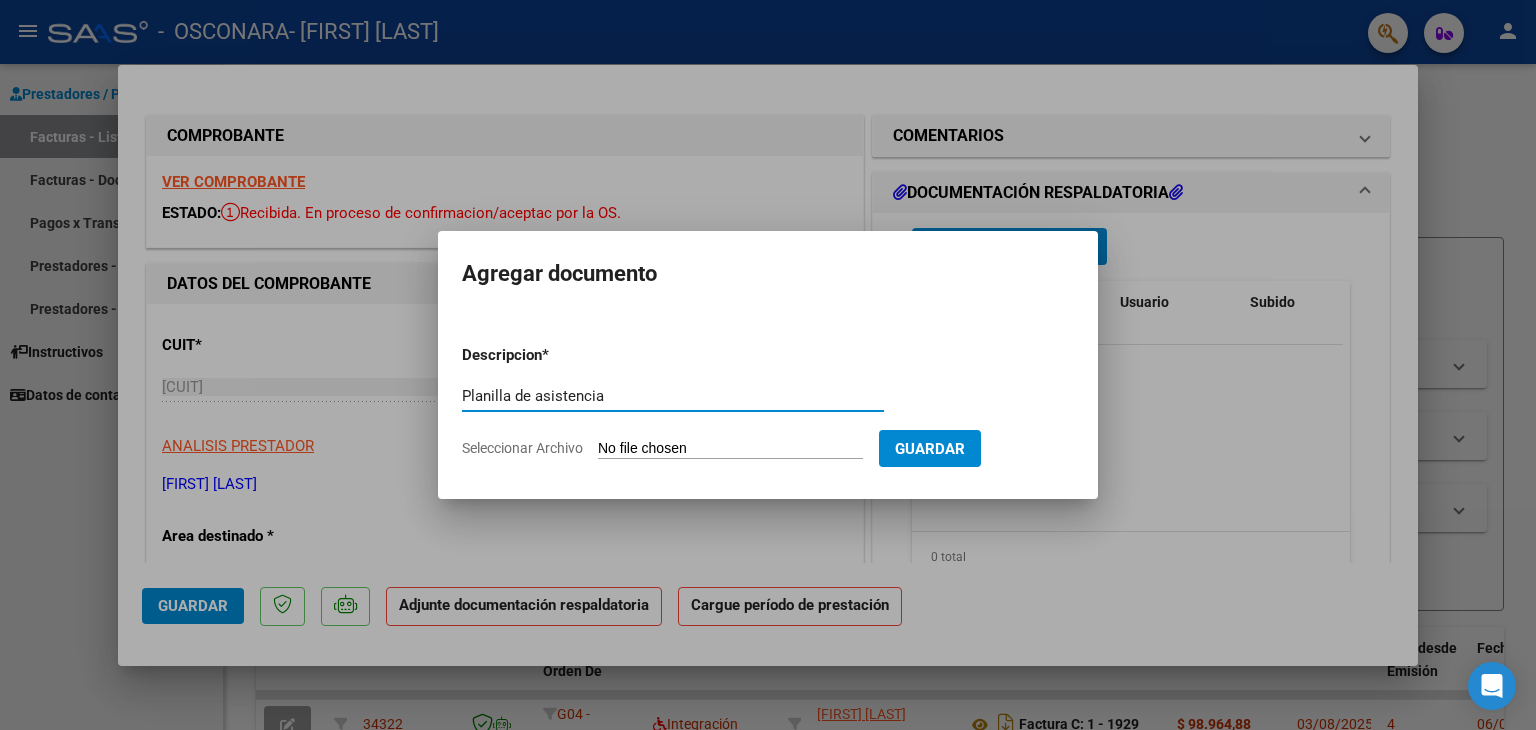 click on "Seleccionar Archivo" at bounding box center [730, 449] 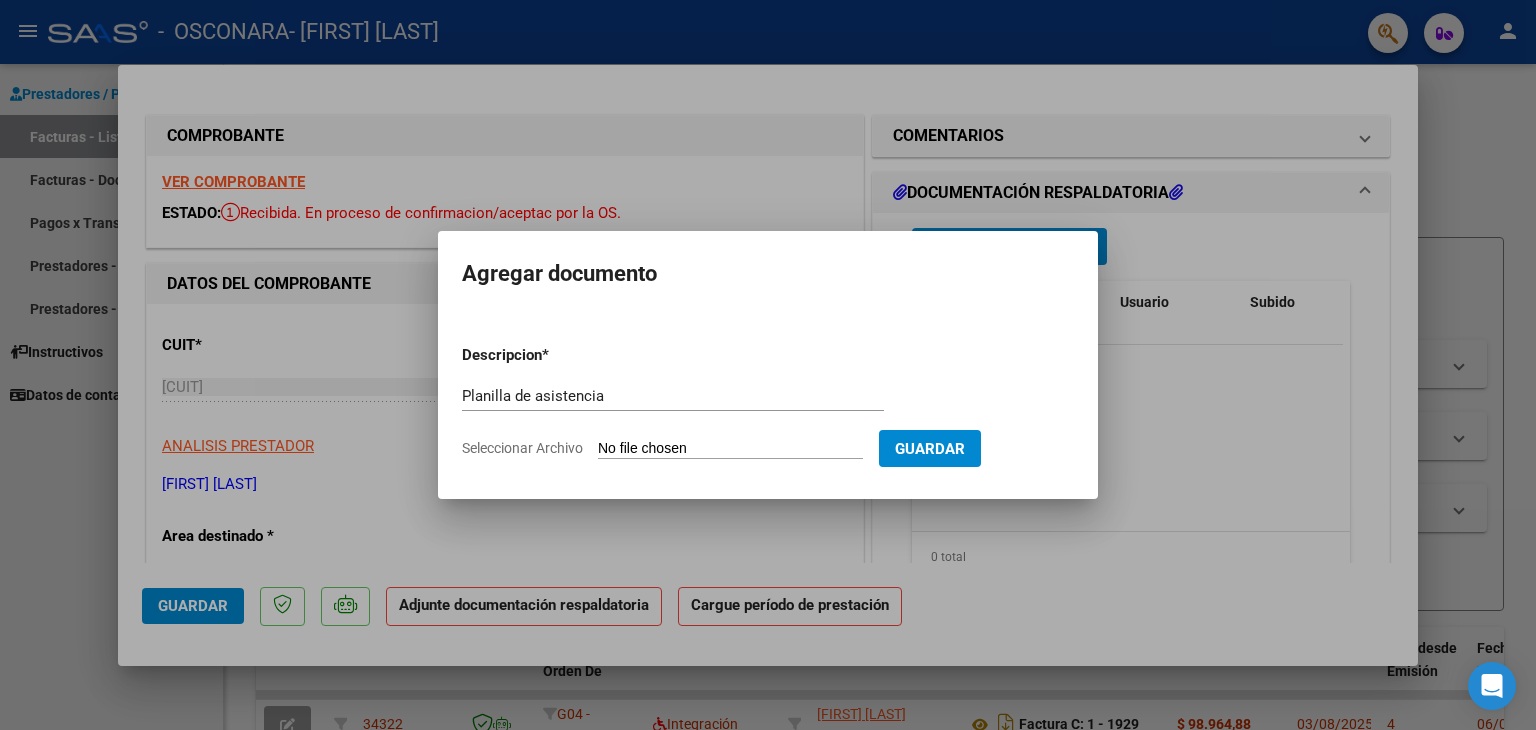 click on "Planilla de asistencia" at bounding box center [673, 396] 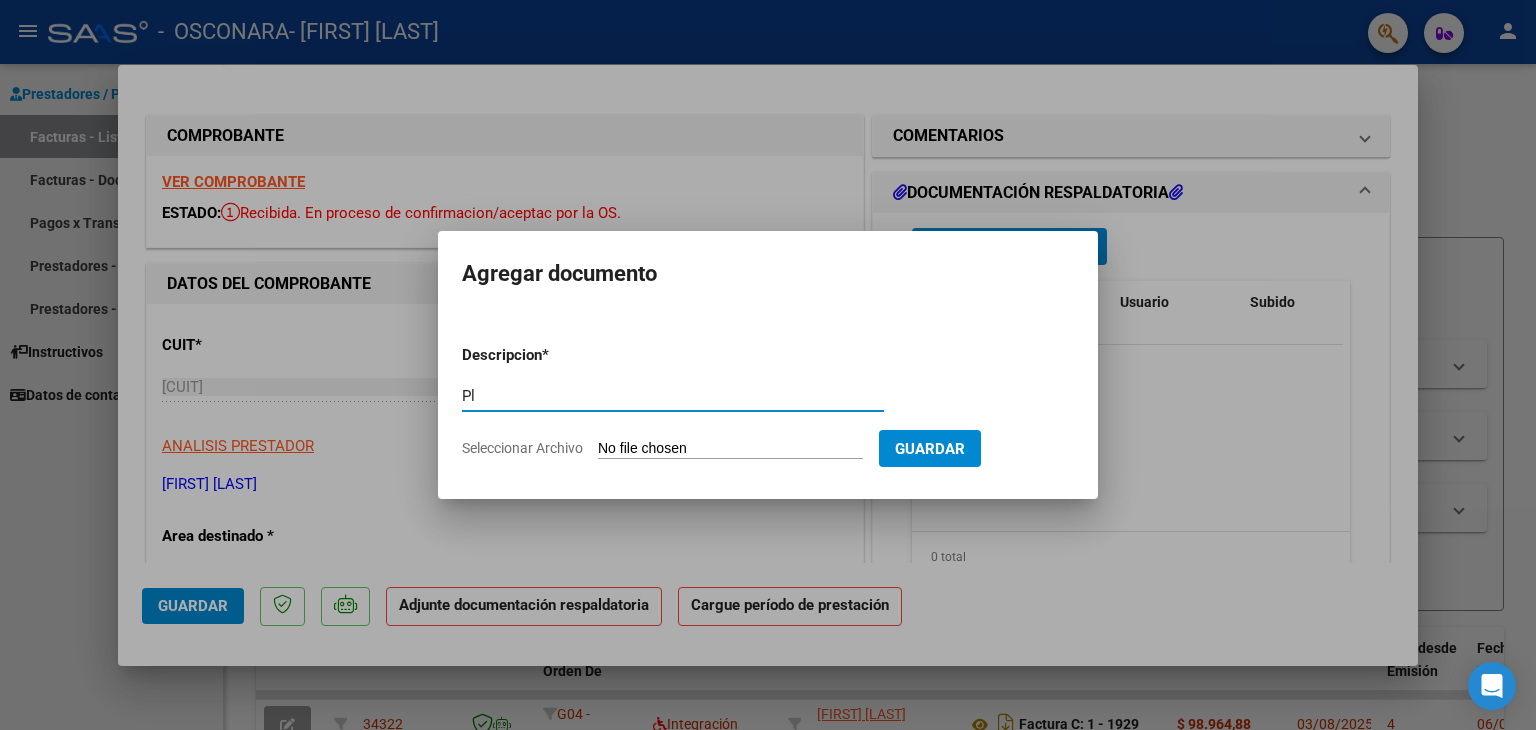 type on "P" 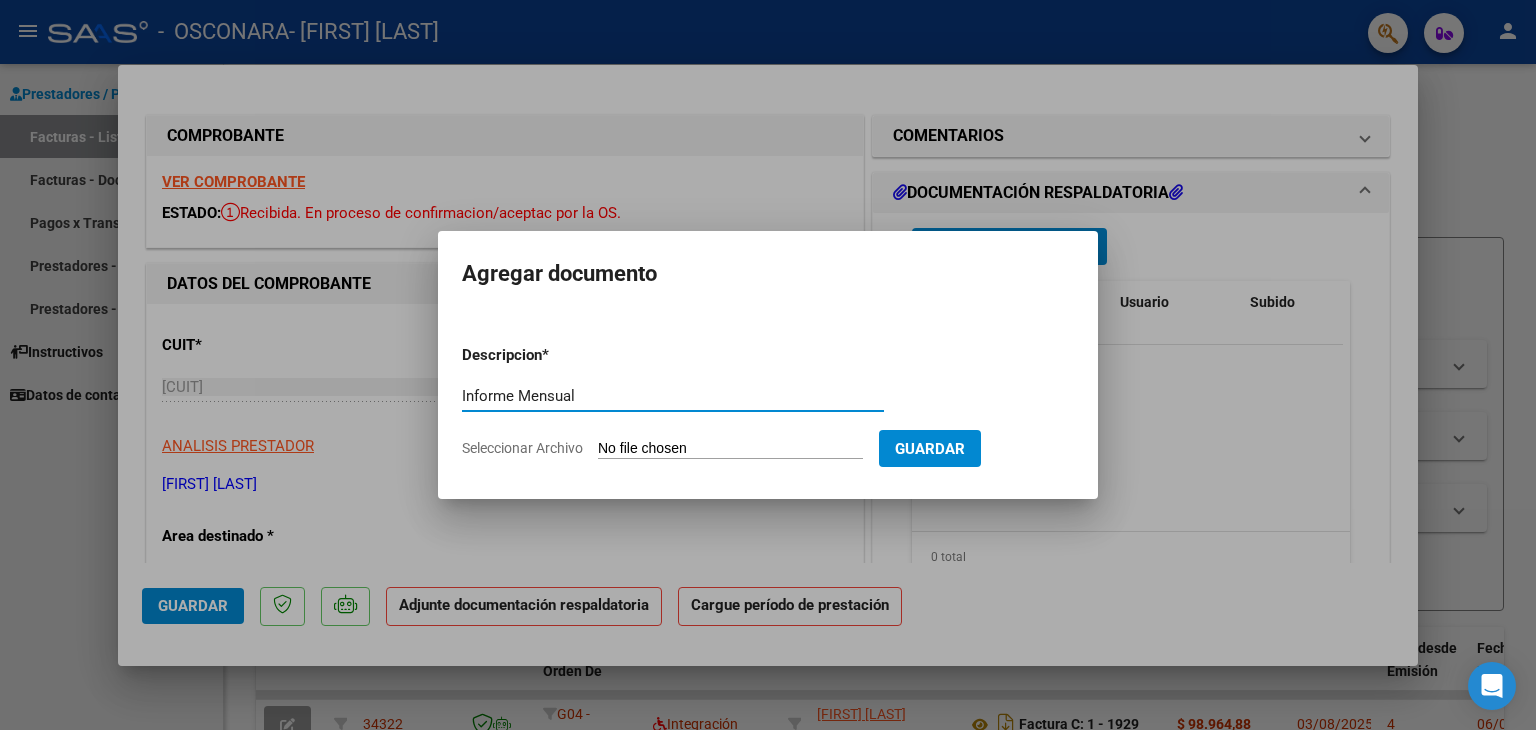 type on "Informe Mensual" 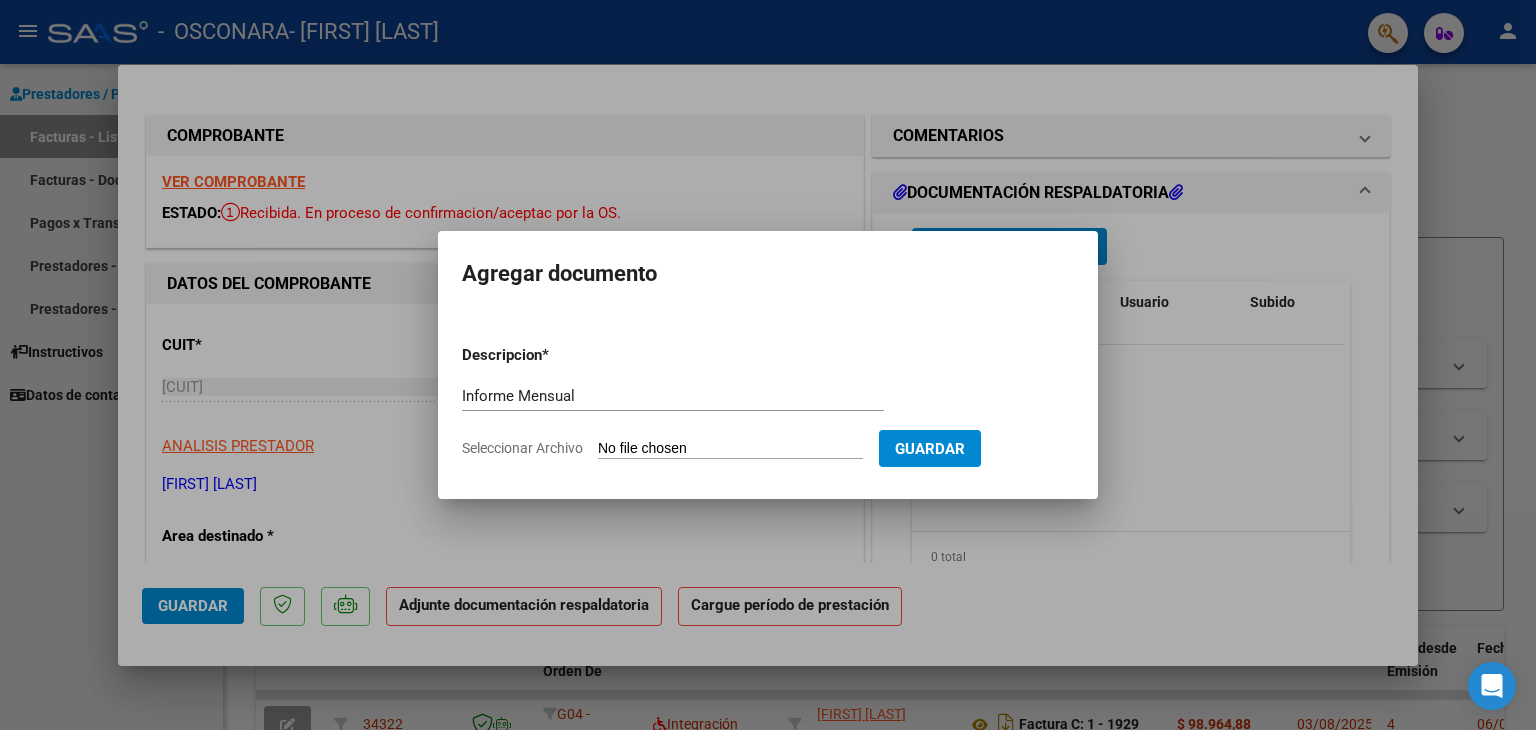 type on "C:\fakepath\Informe MENSUAL [LAST] [FIRST].pdf" 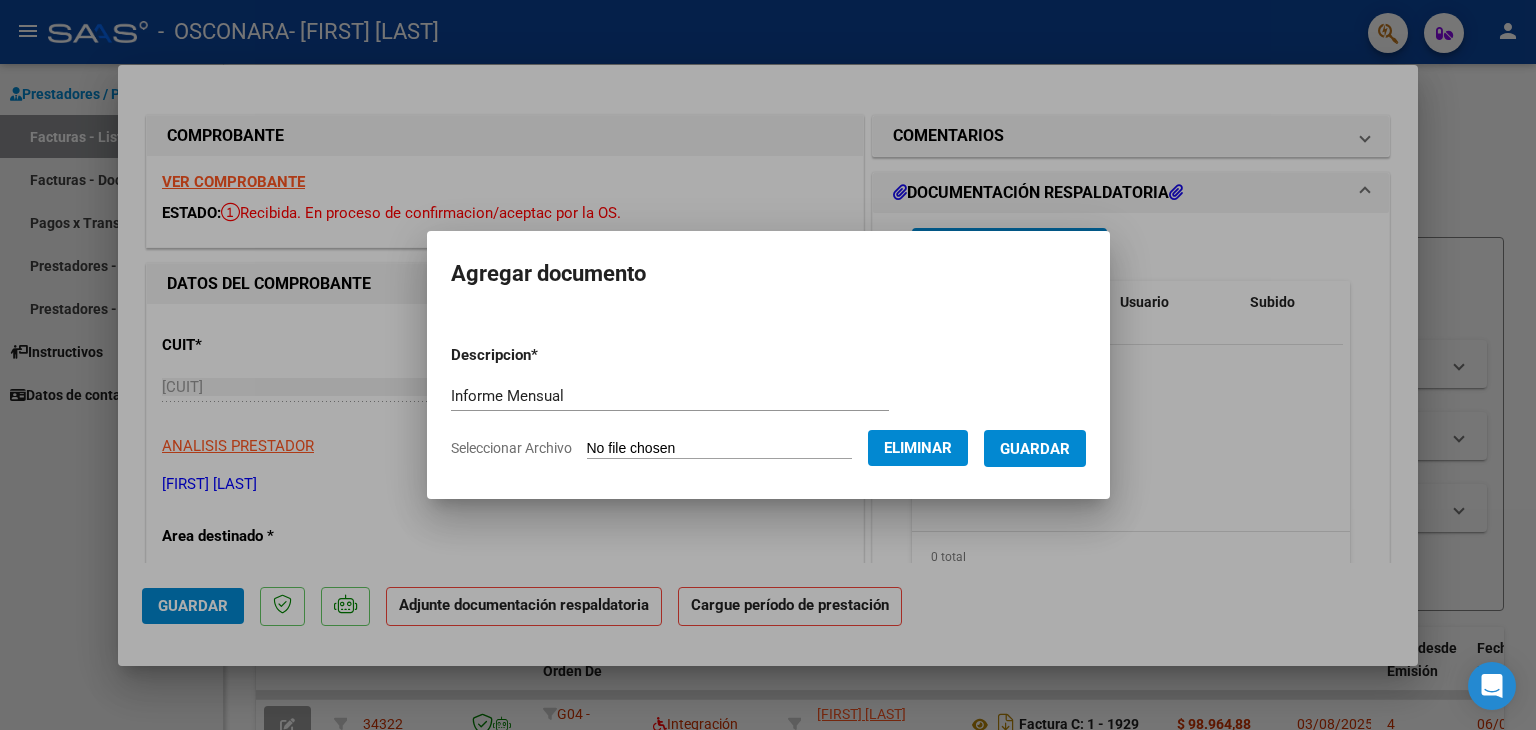 click on "Guardar" at bounding box center (1035, 449) 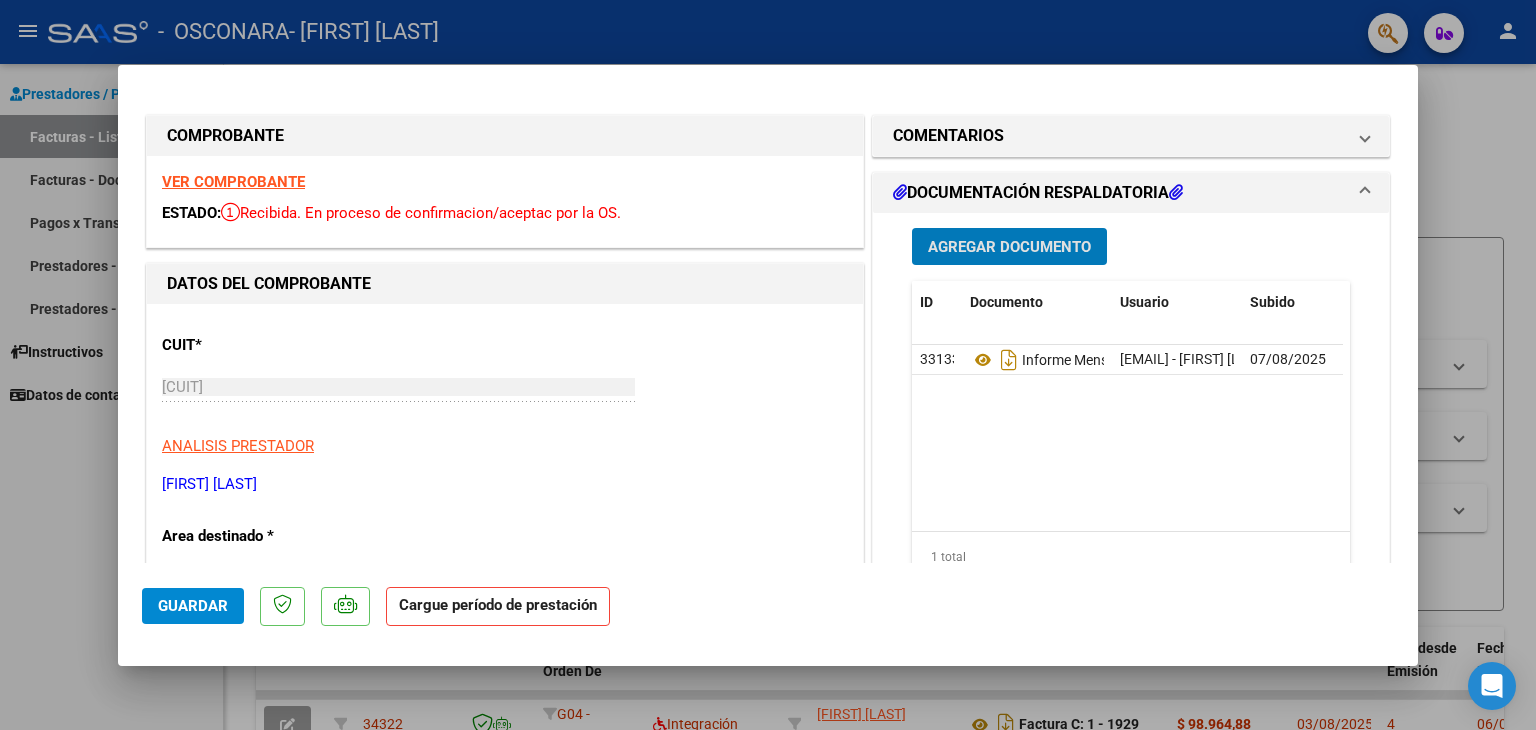 click at bounding box center (768, 365) 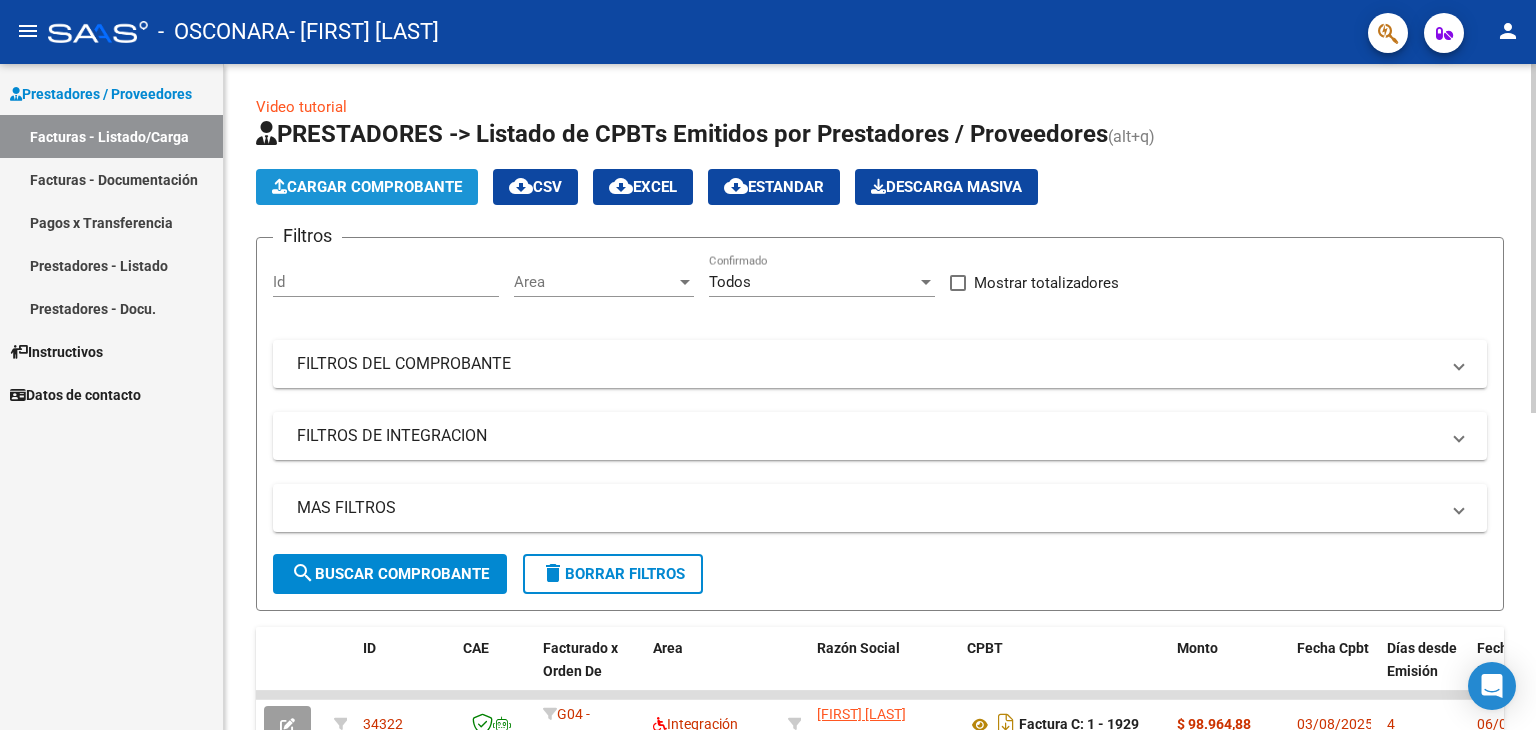 click on "Cargar Comprobante" 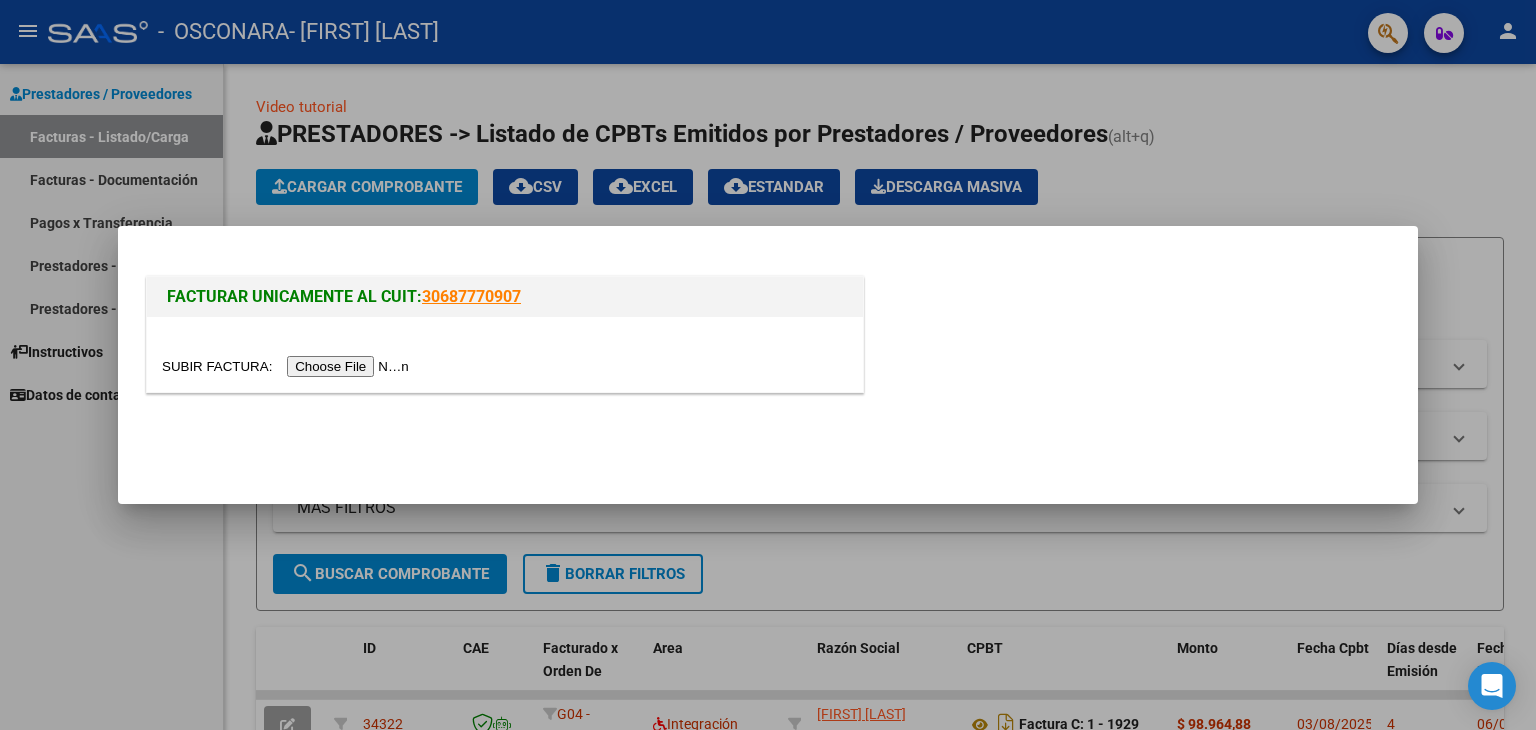 click at bounding box center (288, 366) 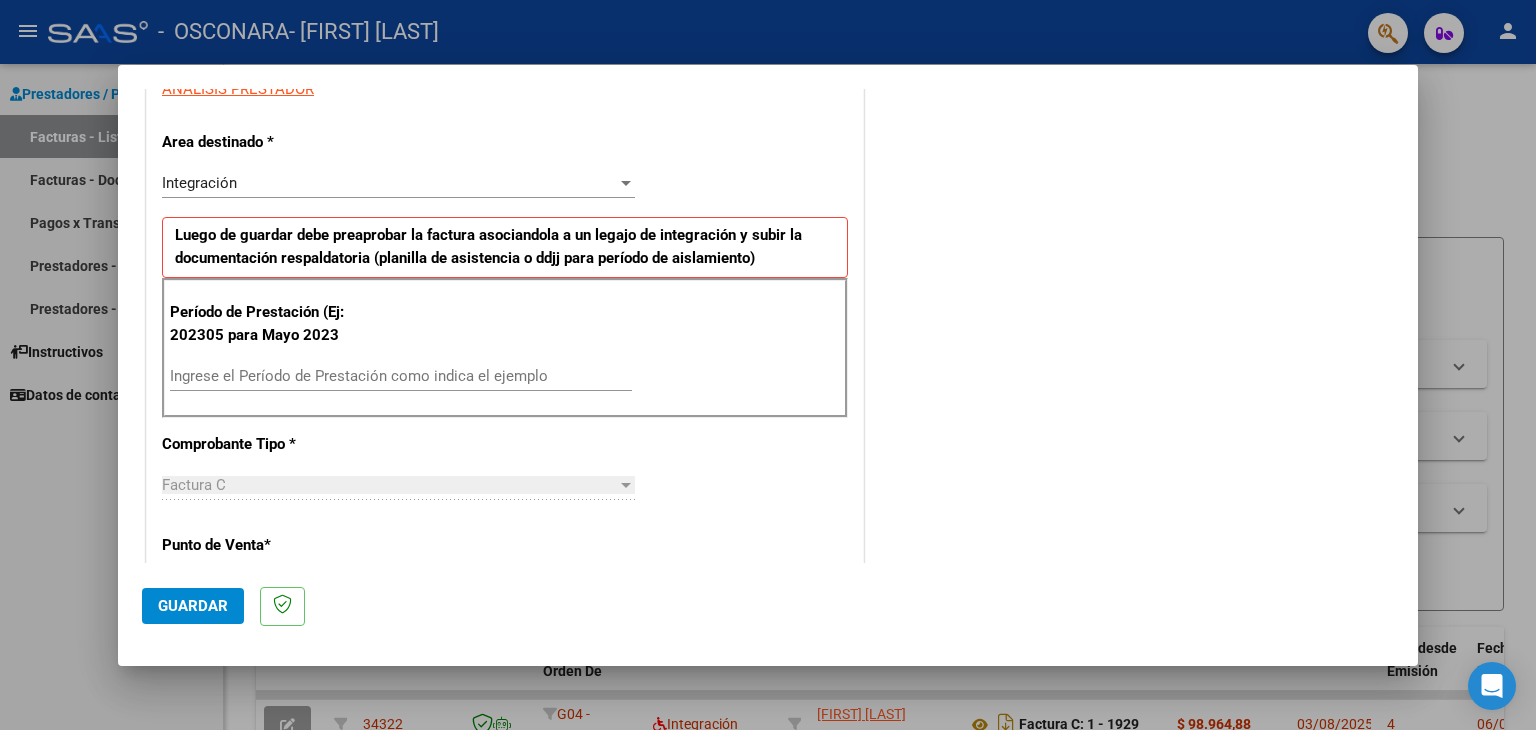 scroll, scrollTop: 392, scrollLeft: 0, axis: vertical 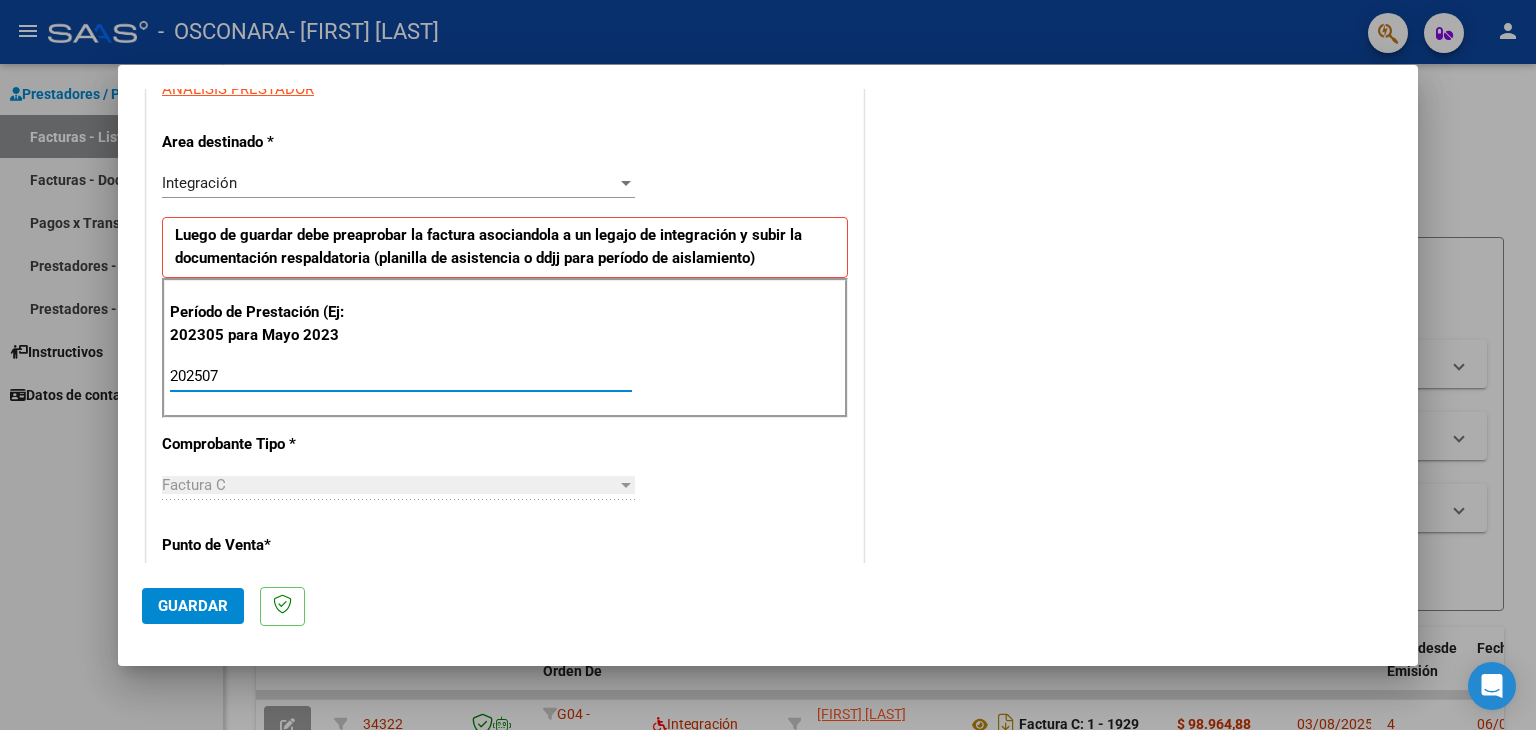 type on "202507" 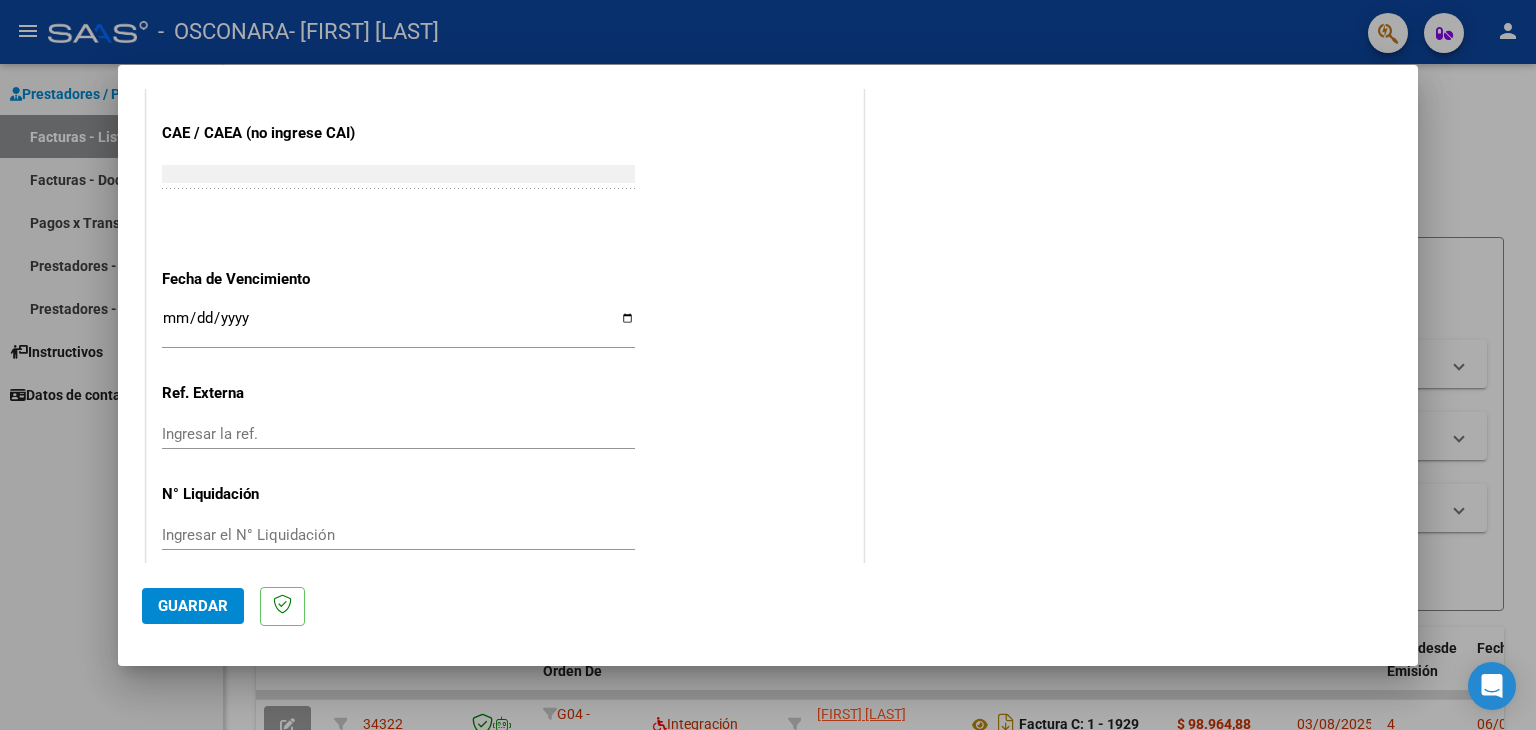 scroll, scrollTop: 1224, scrollLeft: 0, axis: vertical 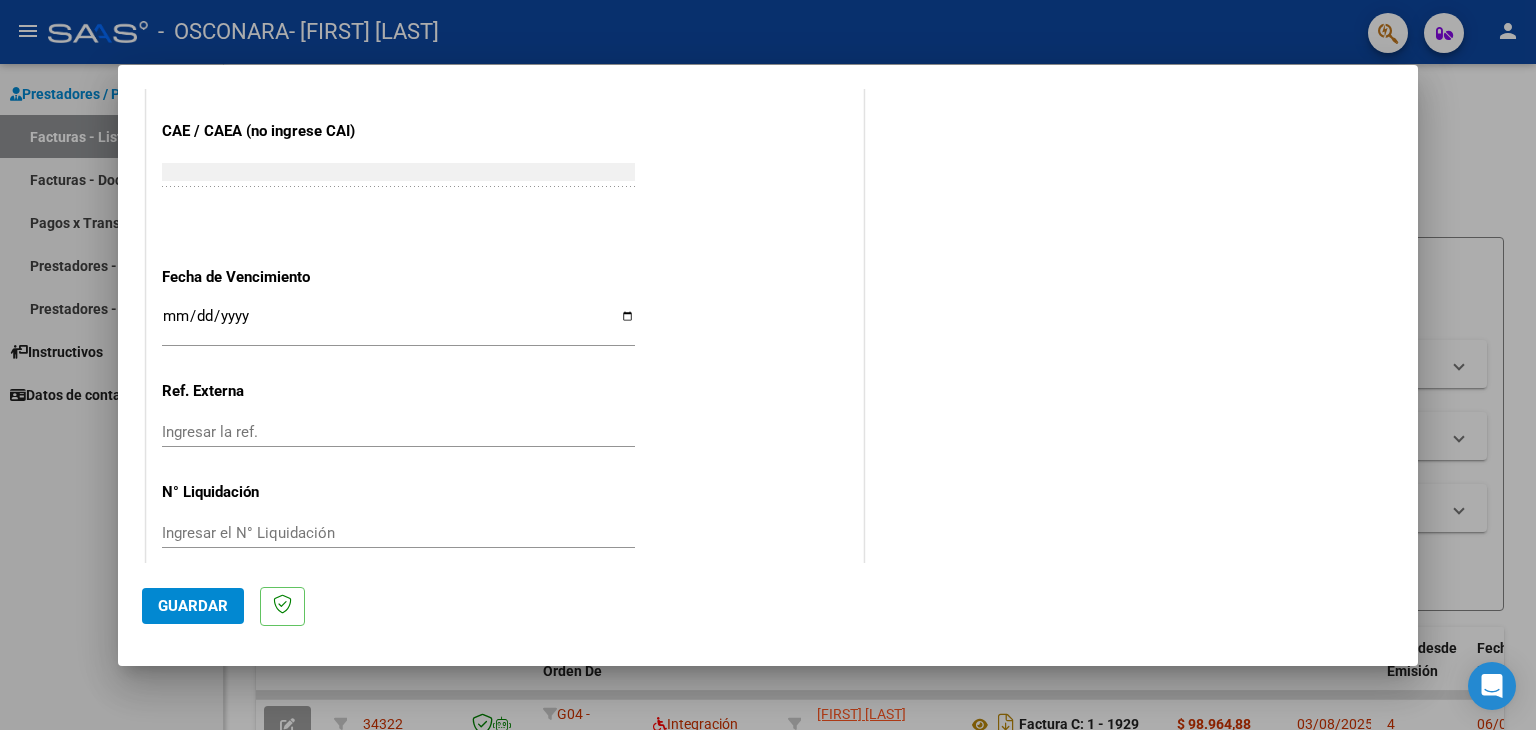 click on "Ingresar la fecha" at bounding box center (398, 324) 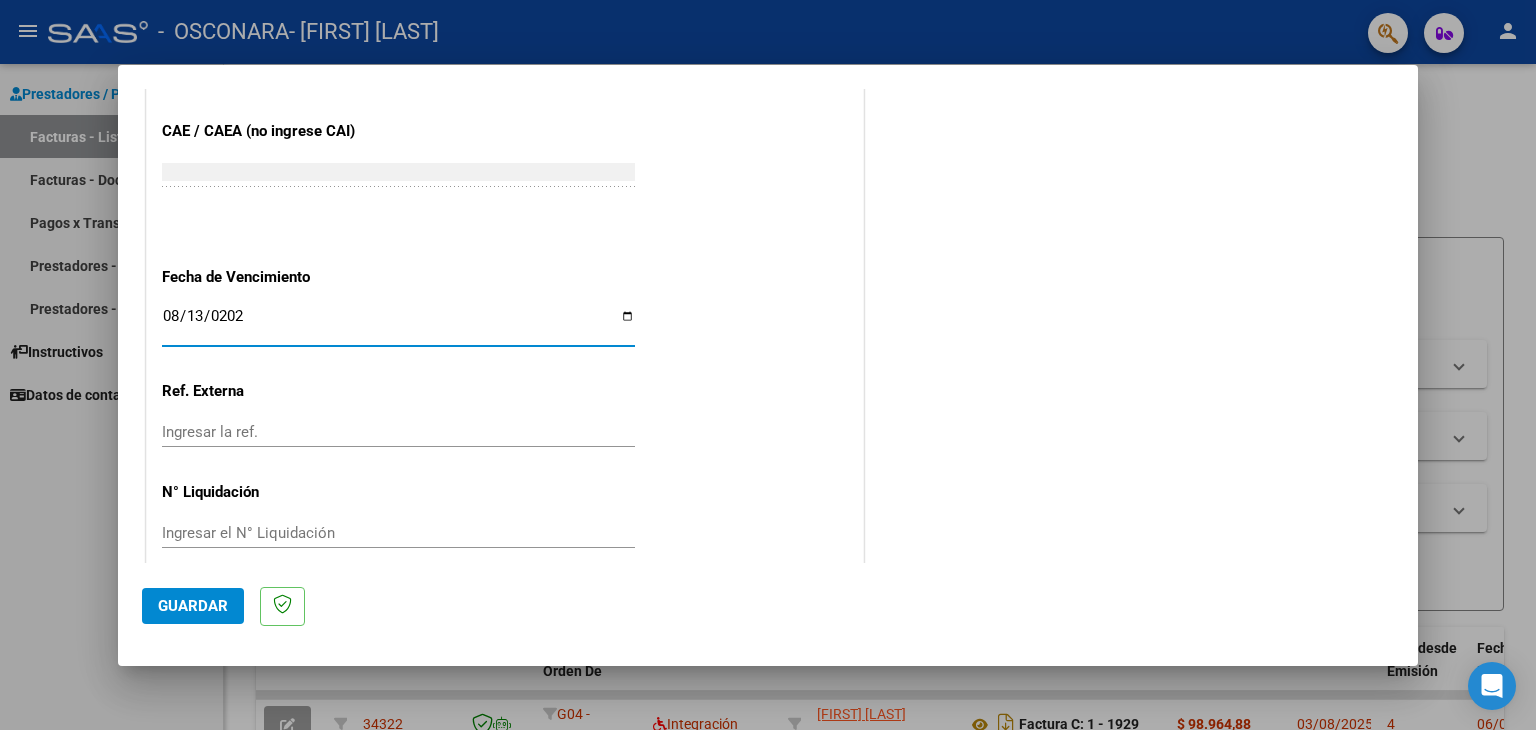 type on "2025-08-13" 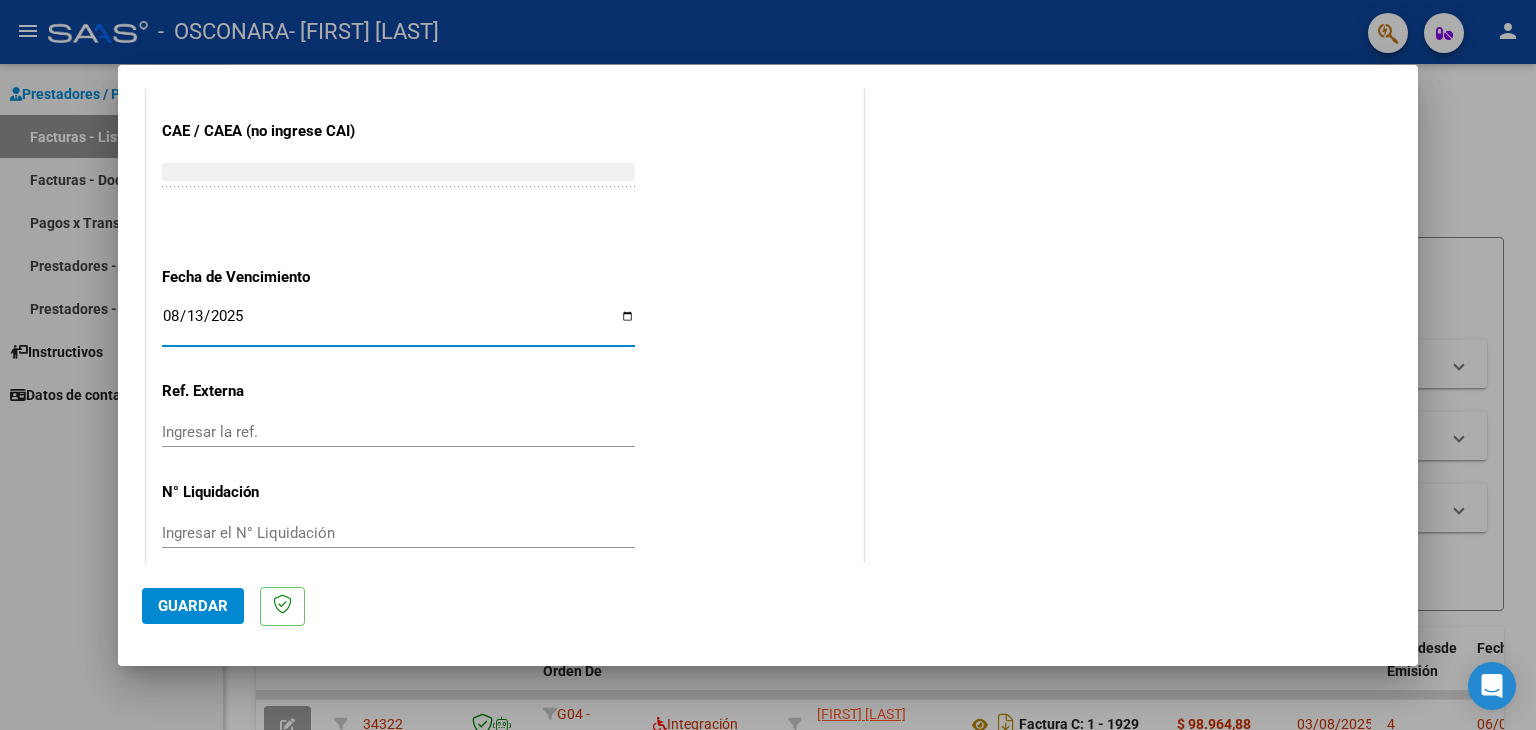 click on "Ingresar la ref." at bounding box center [398, 432] 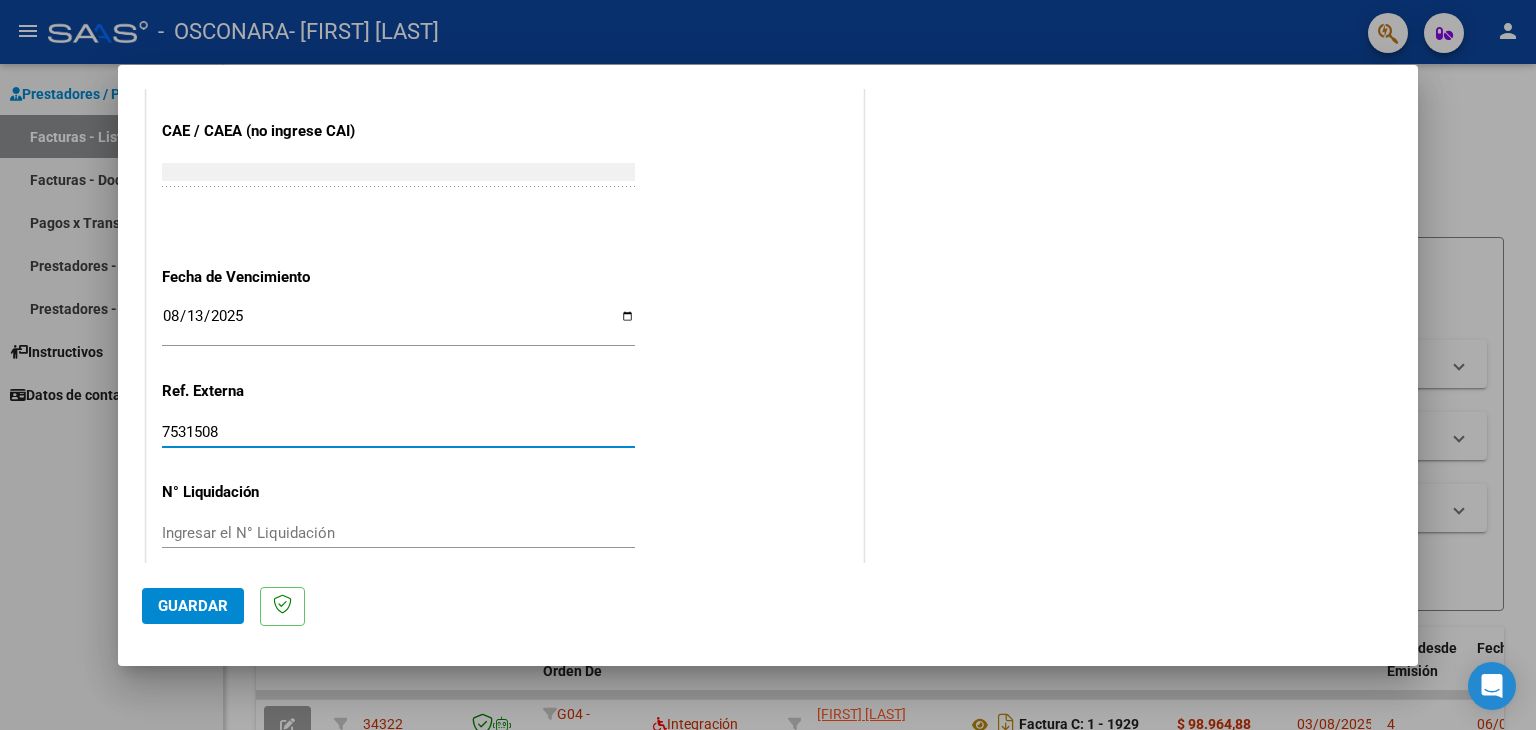 type on "[NUMBER]" 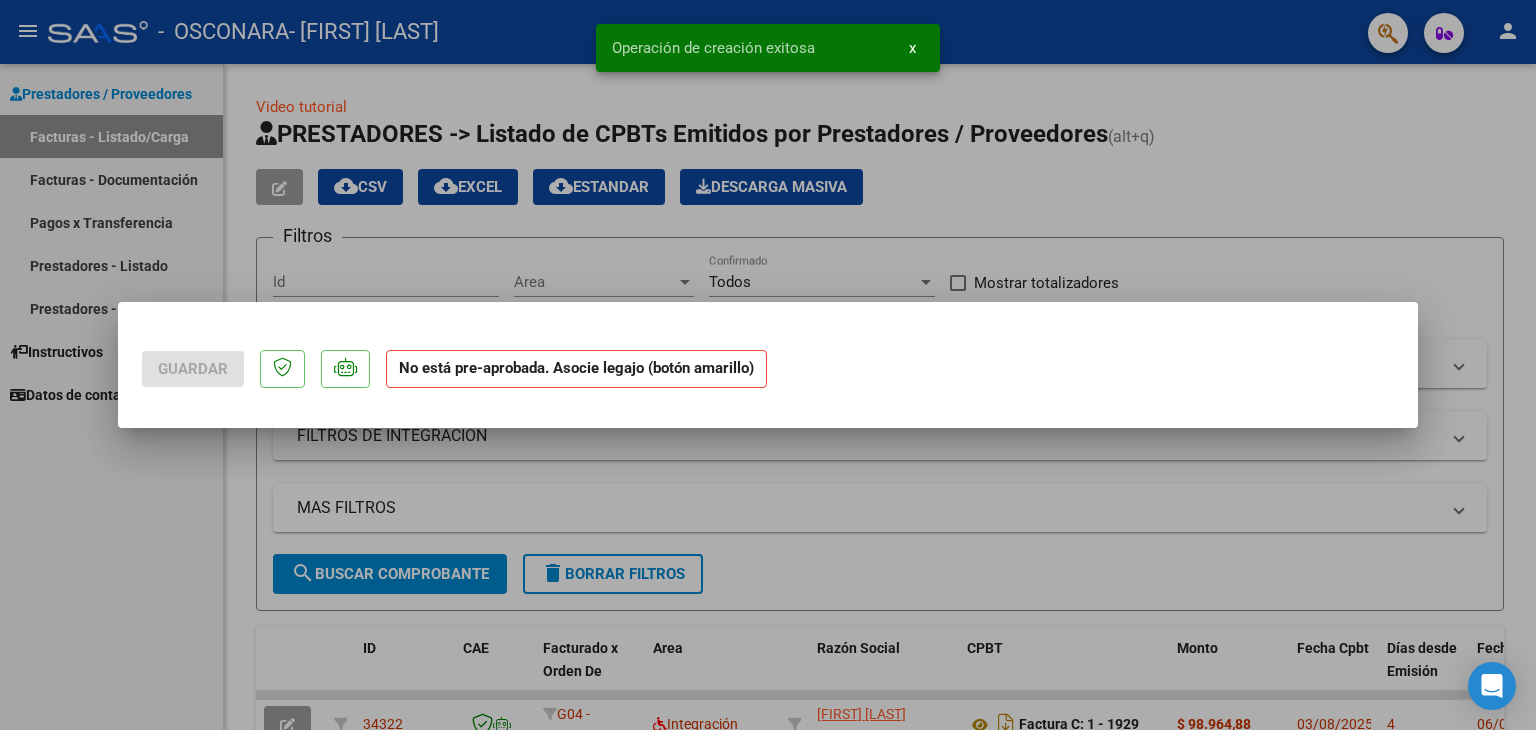 scroll, scrollTop: 0, scrollLeft: 0, axis: both 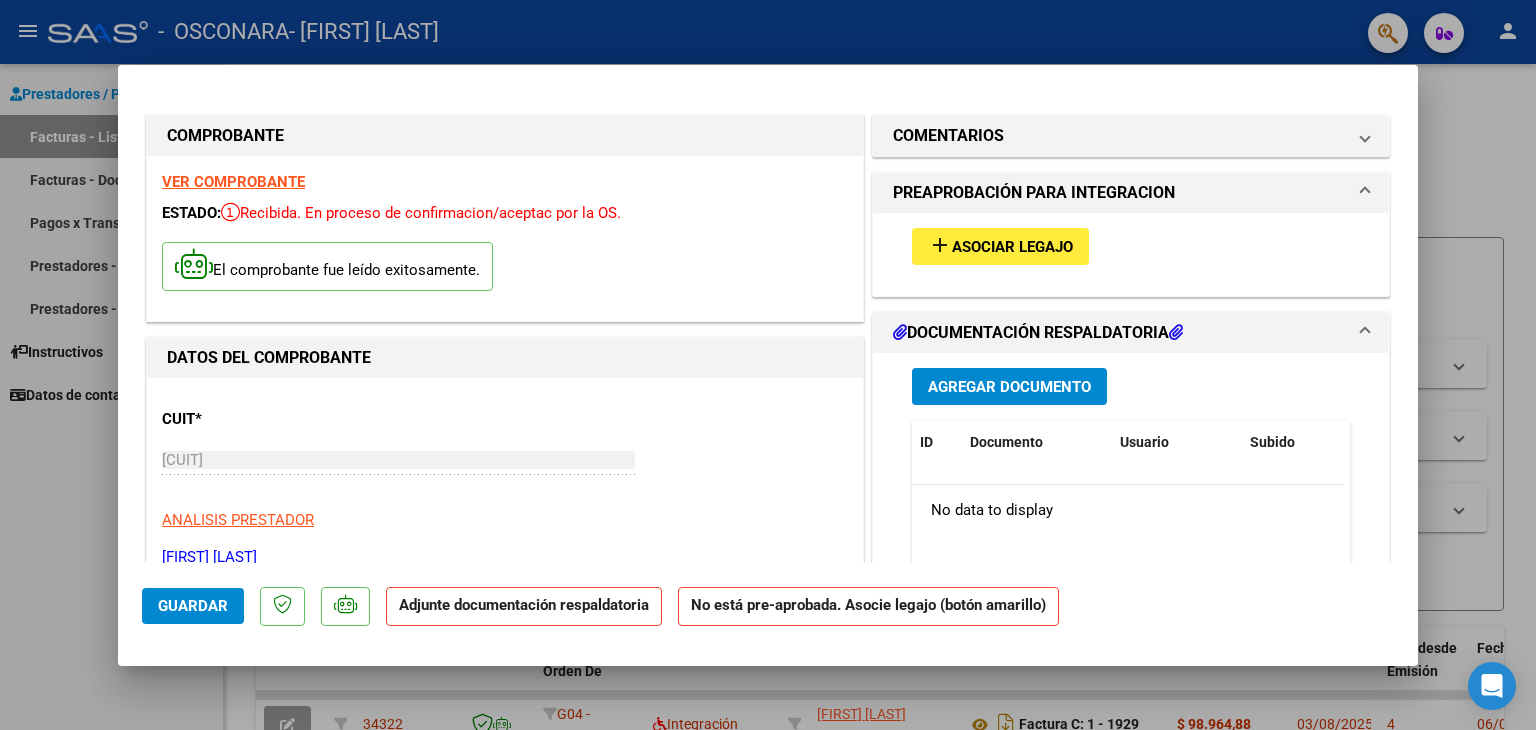 click on "Asociar Legajo" at bounding box center (1012, 247) 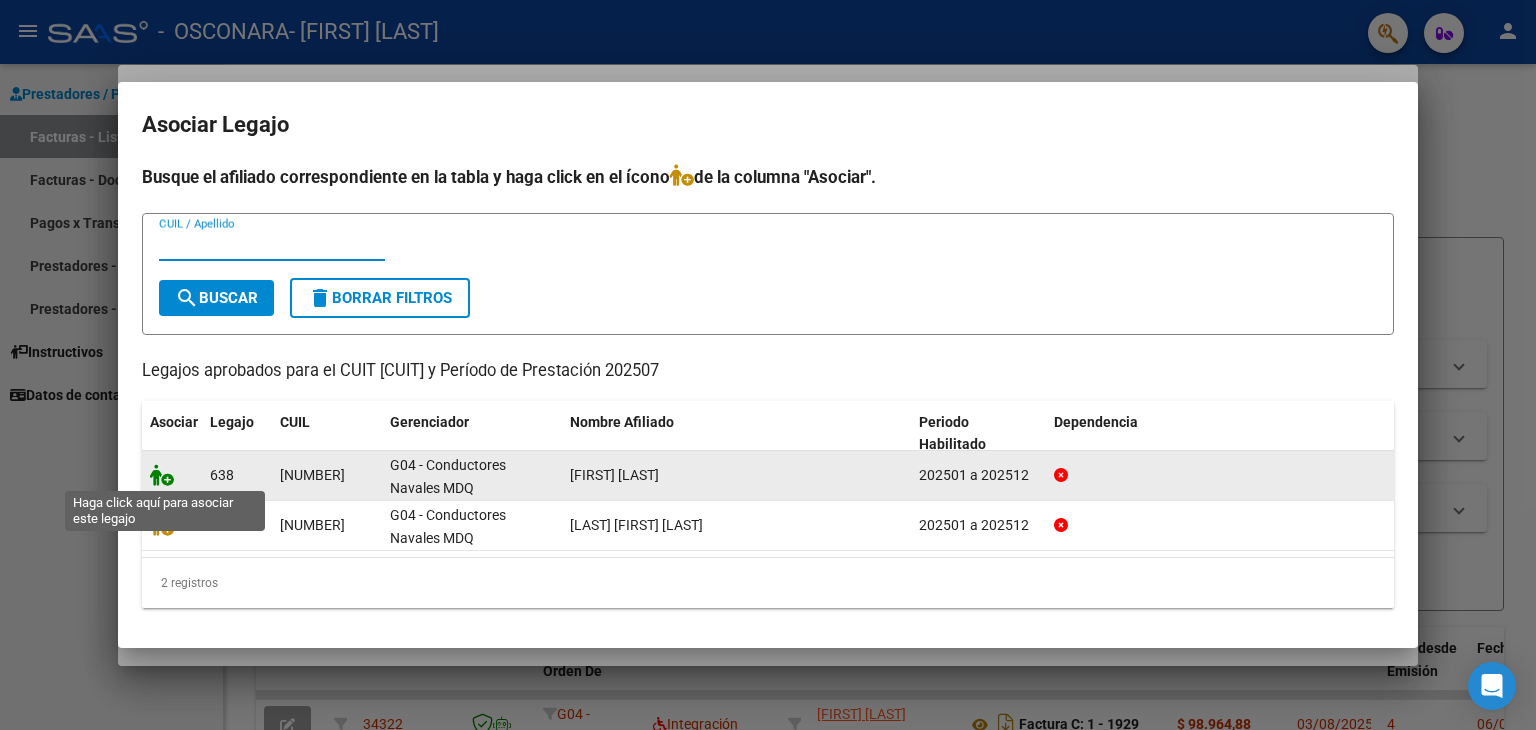 click 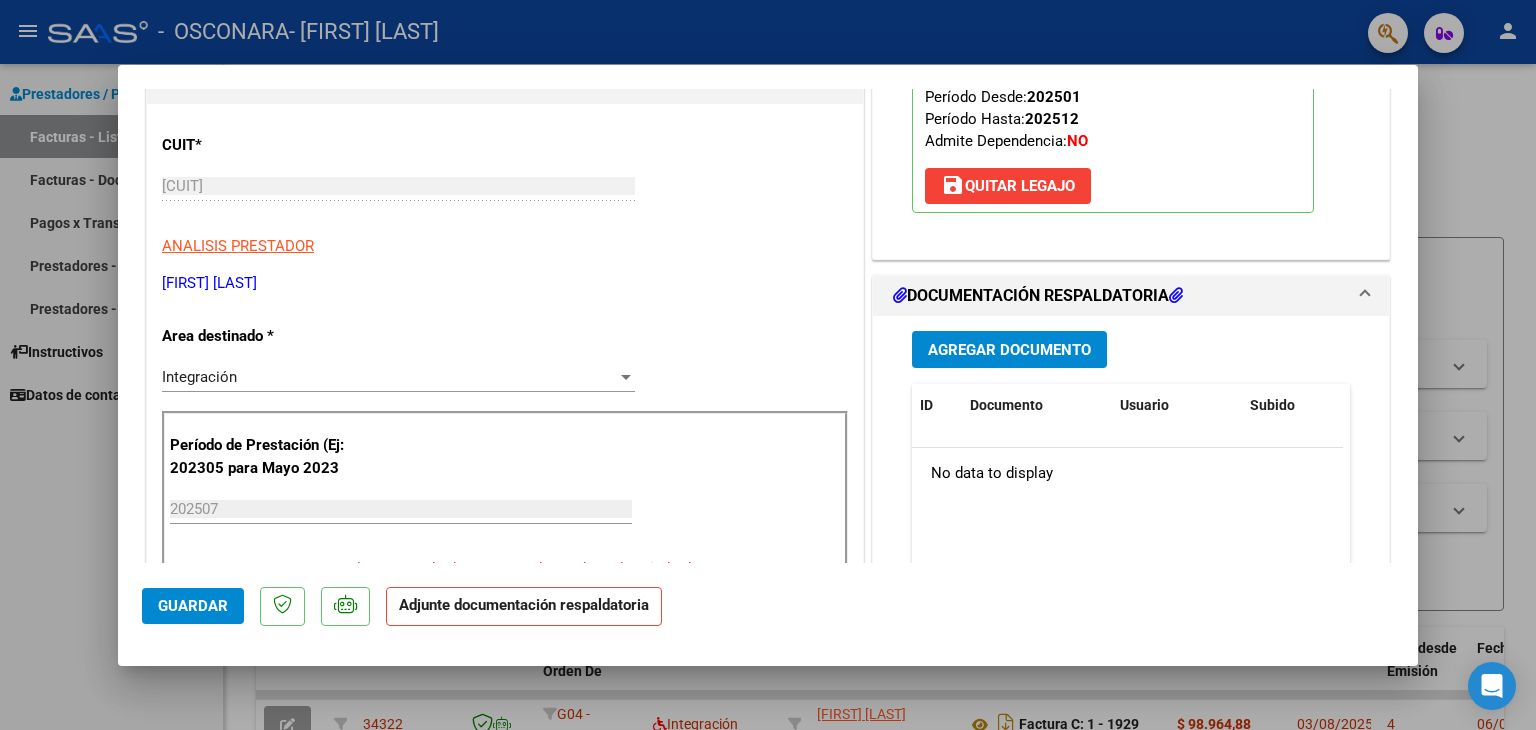 scroll, scrollTop: 275, scrollLeft: 0, axis: vertical 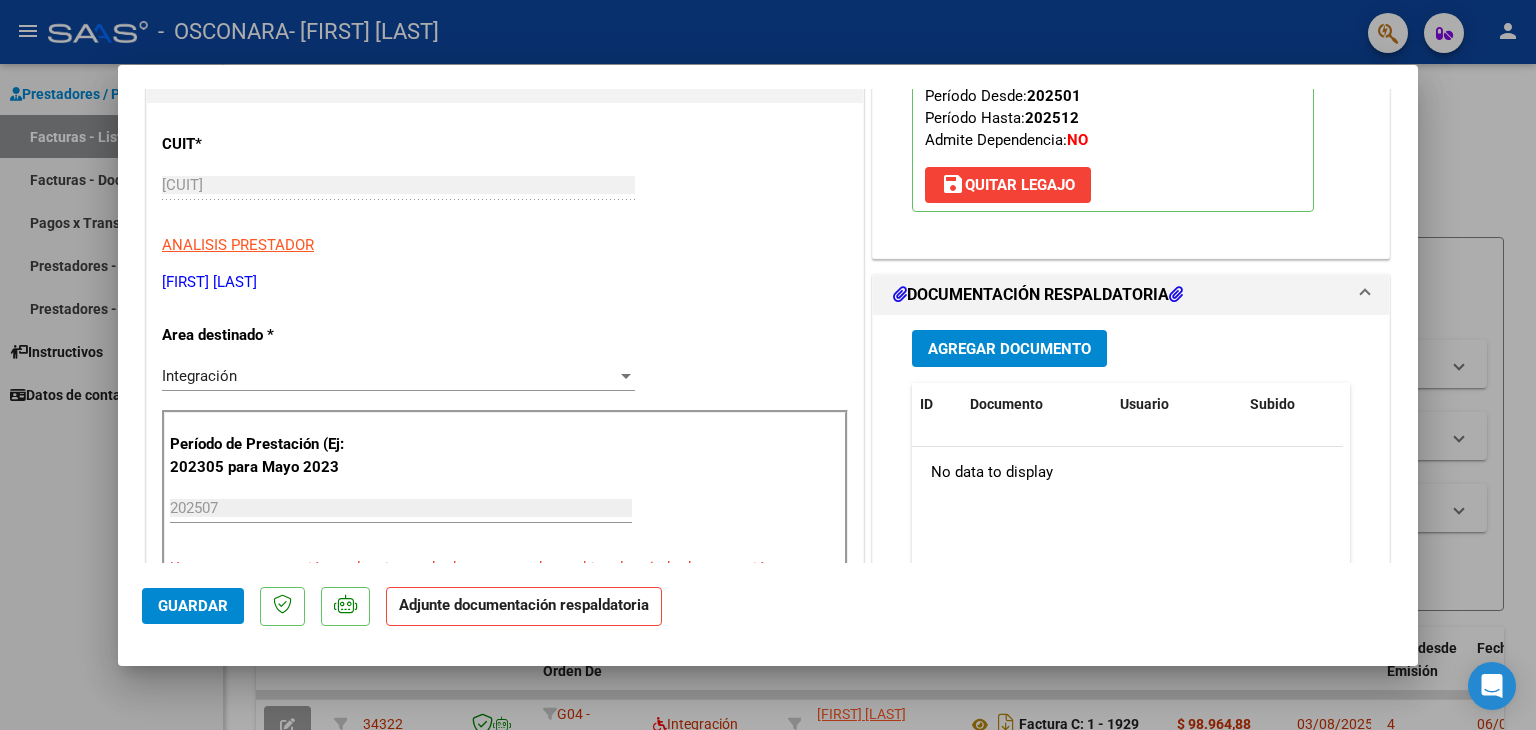click on "Agregar Documento" at bounding box center [1009, 349] 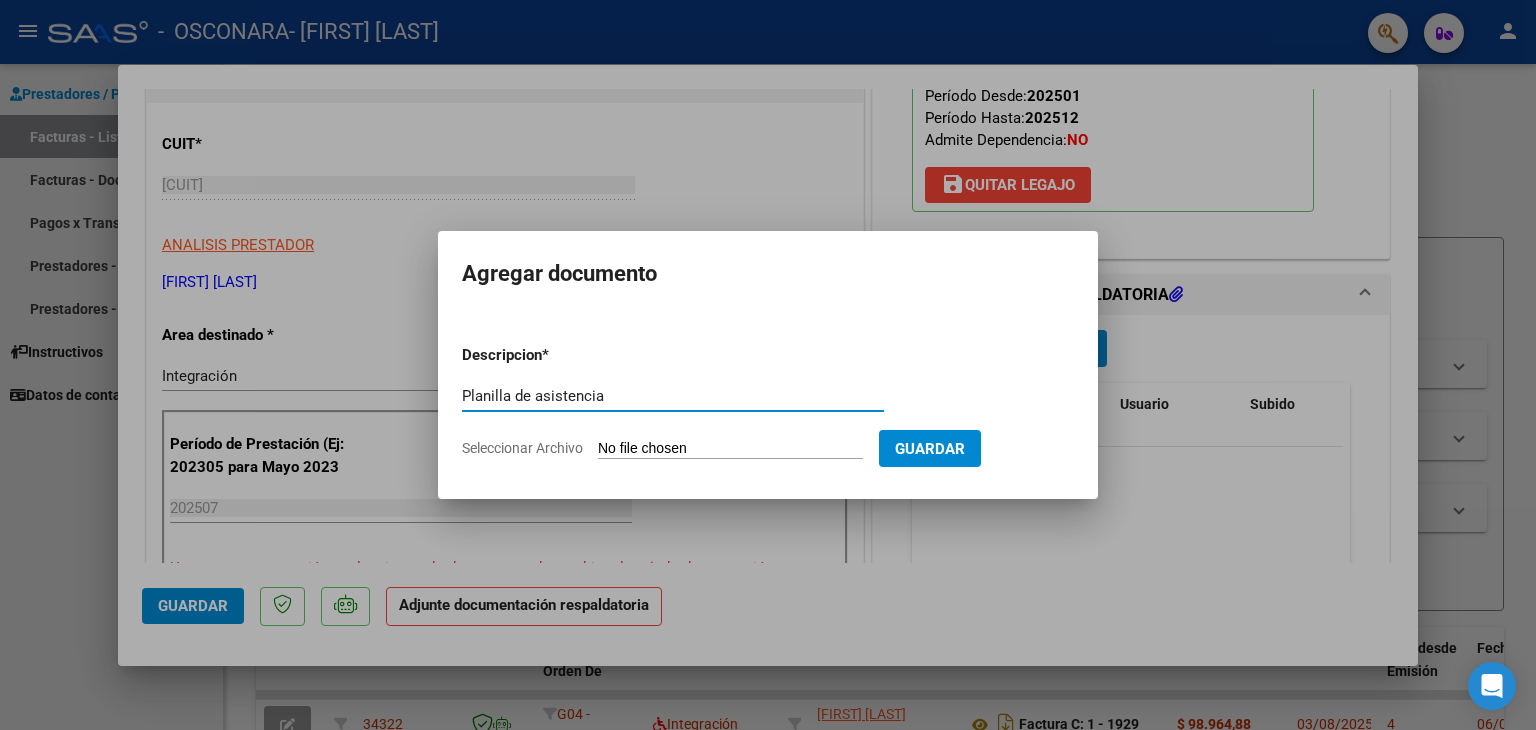 type on "Planilla de asistencia" 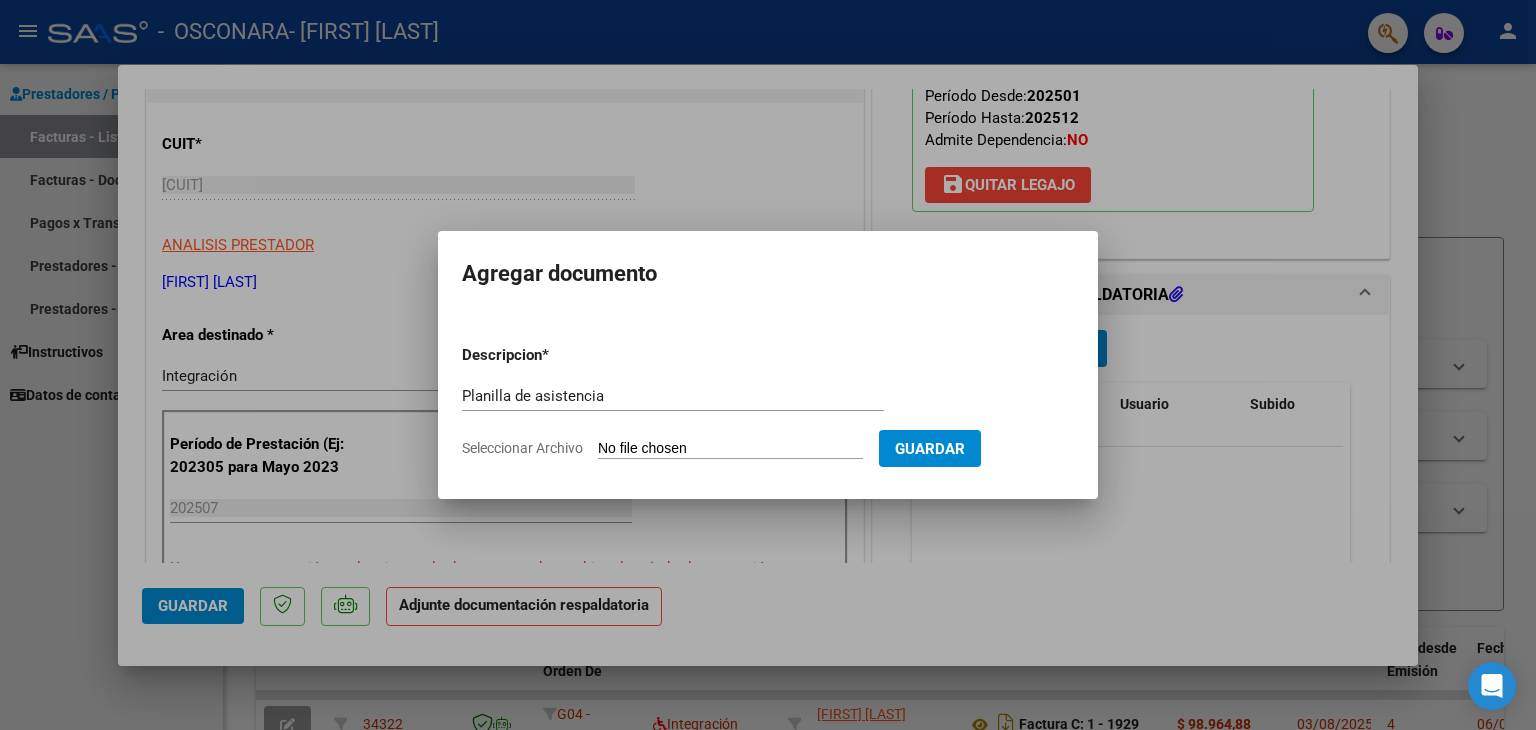 type on "C:\fakepath\Asist [FIRST] [LAST] JUL25.pdf" 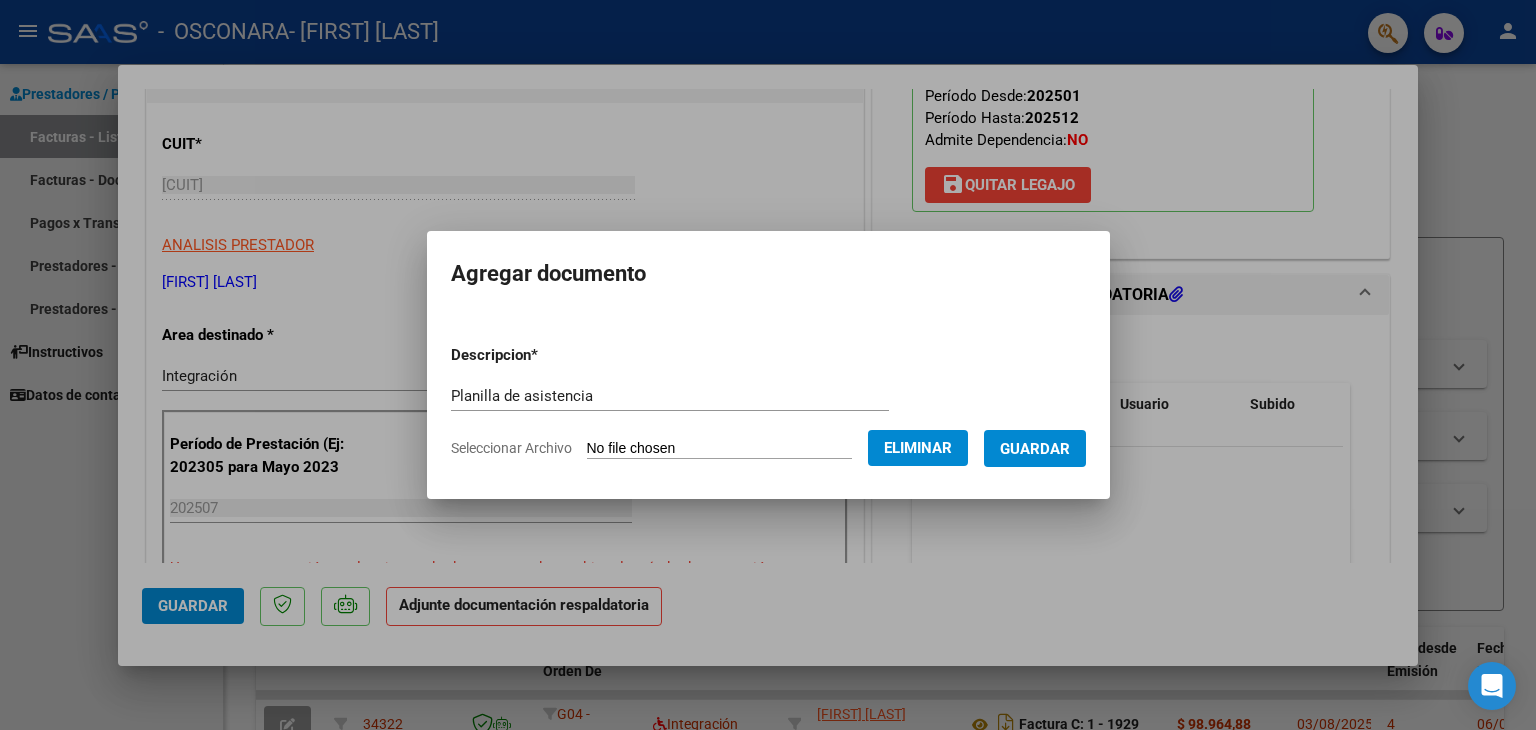 click on "Guardar" at bounding box center [1035, 449] 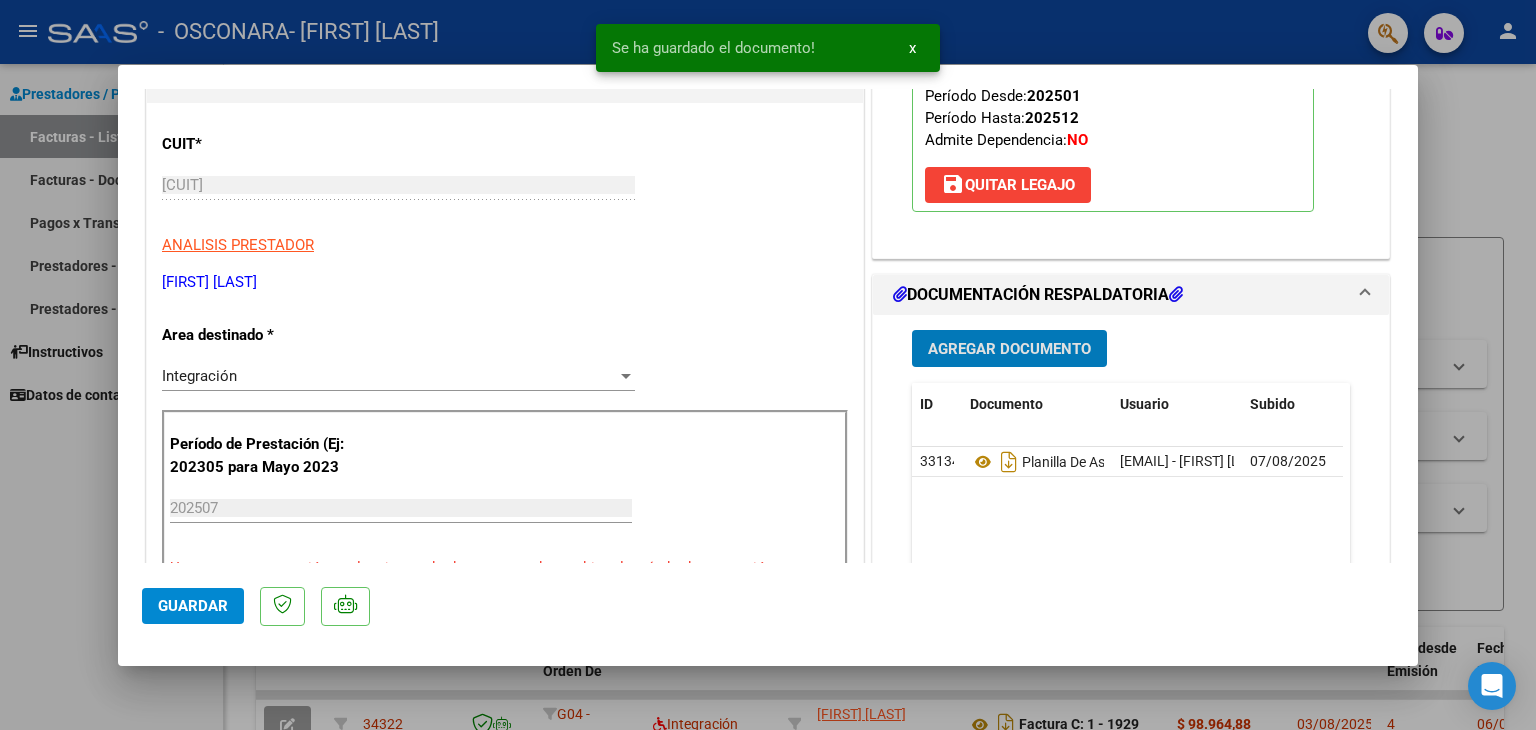 click on "Agregar Documento" at bounding box center (1009, 348) 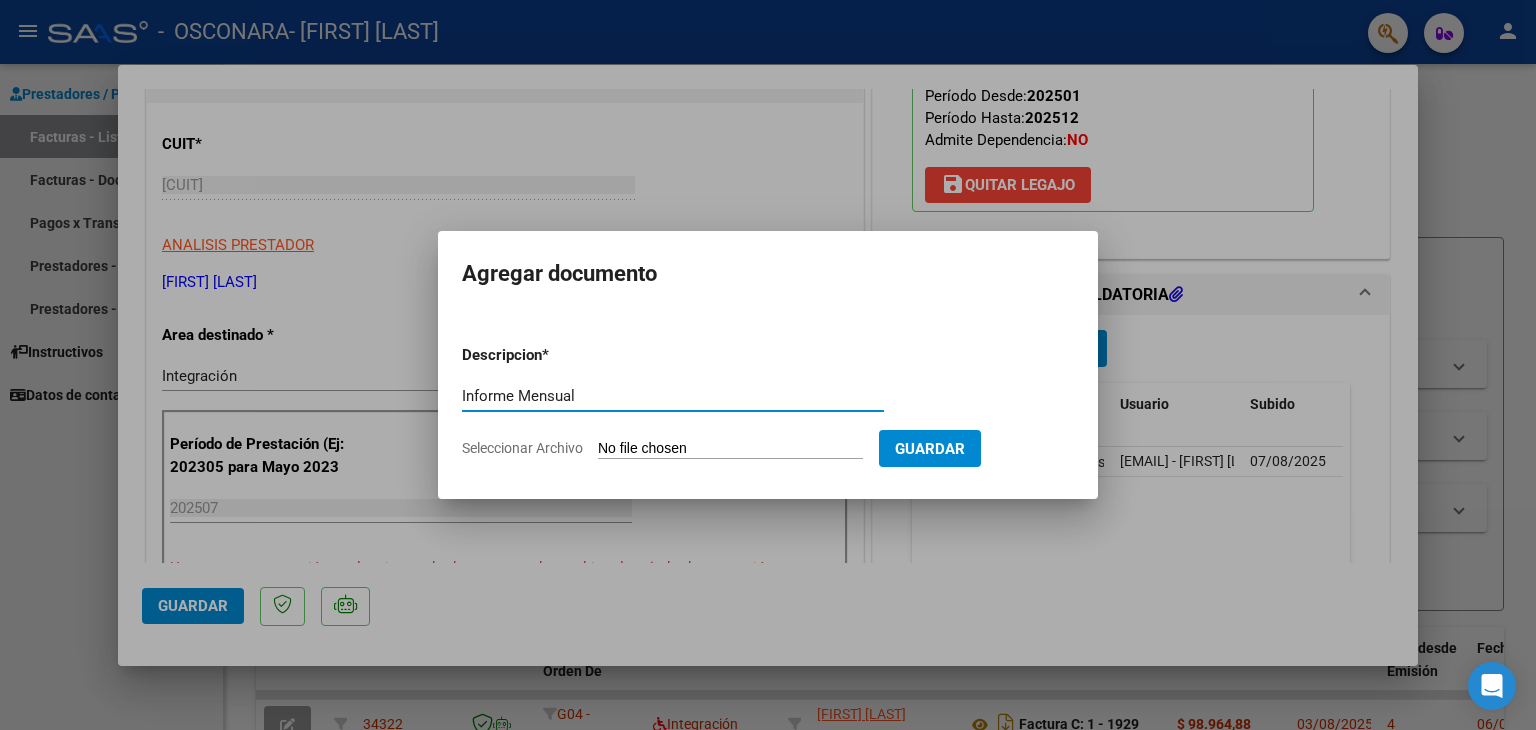 type on "Informe Mensual" 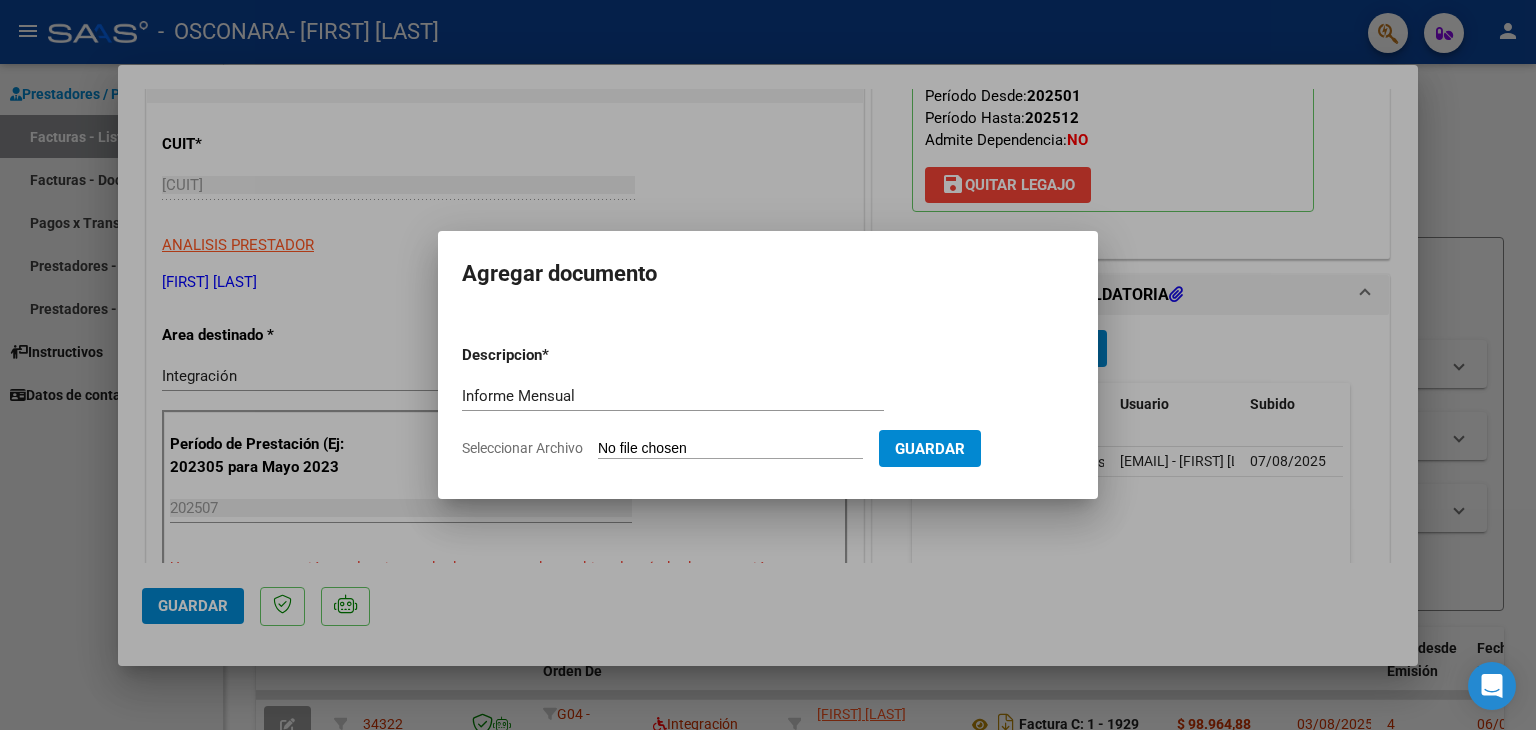 type on "C:\fakepath\Informe mensual [FIRST] [LAST] JUL.pdf" 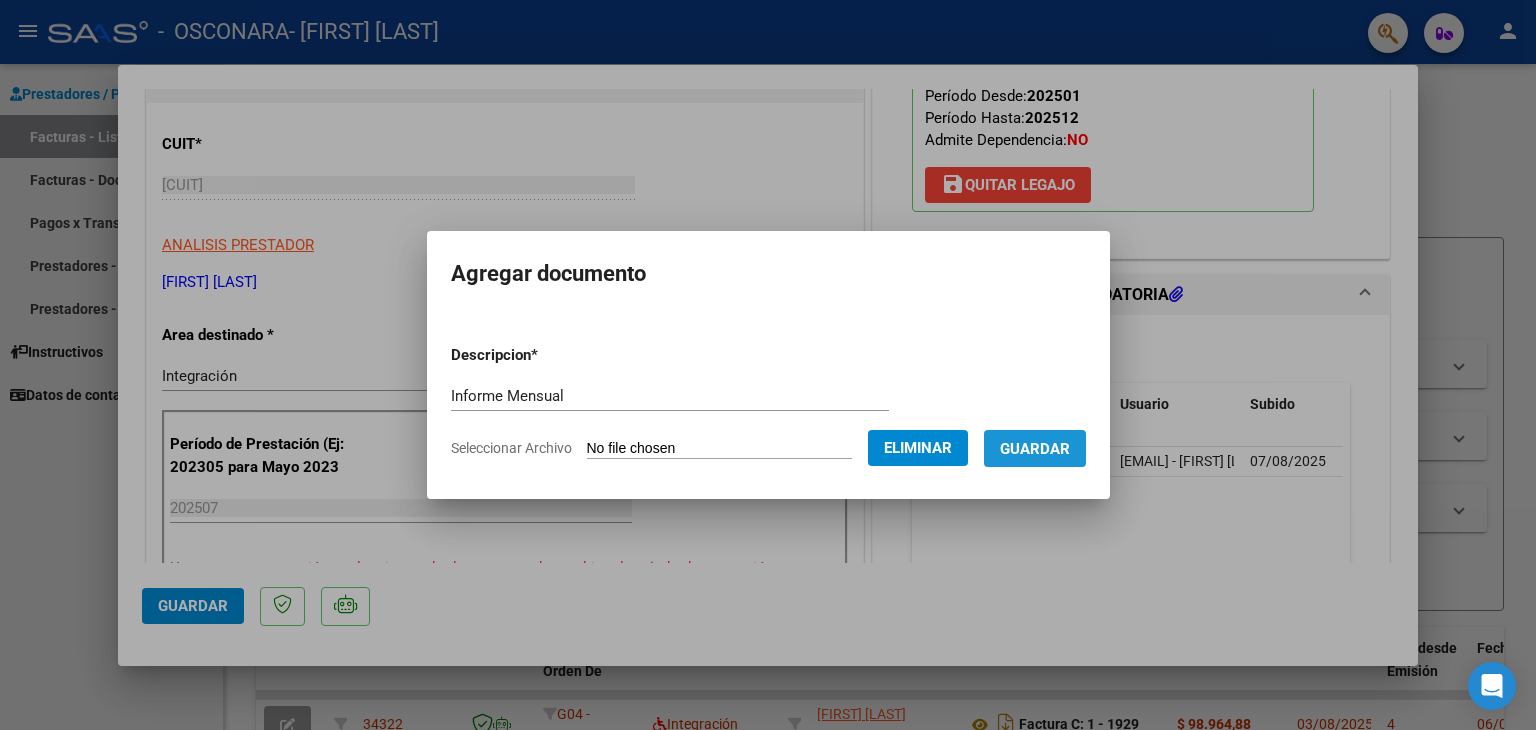 click on "Guardar" at bounding box center (1035, 449) 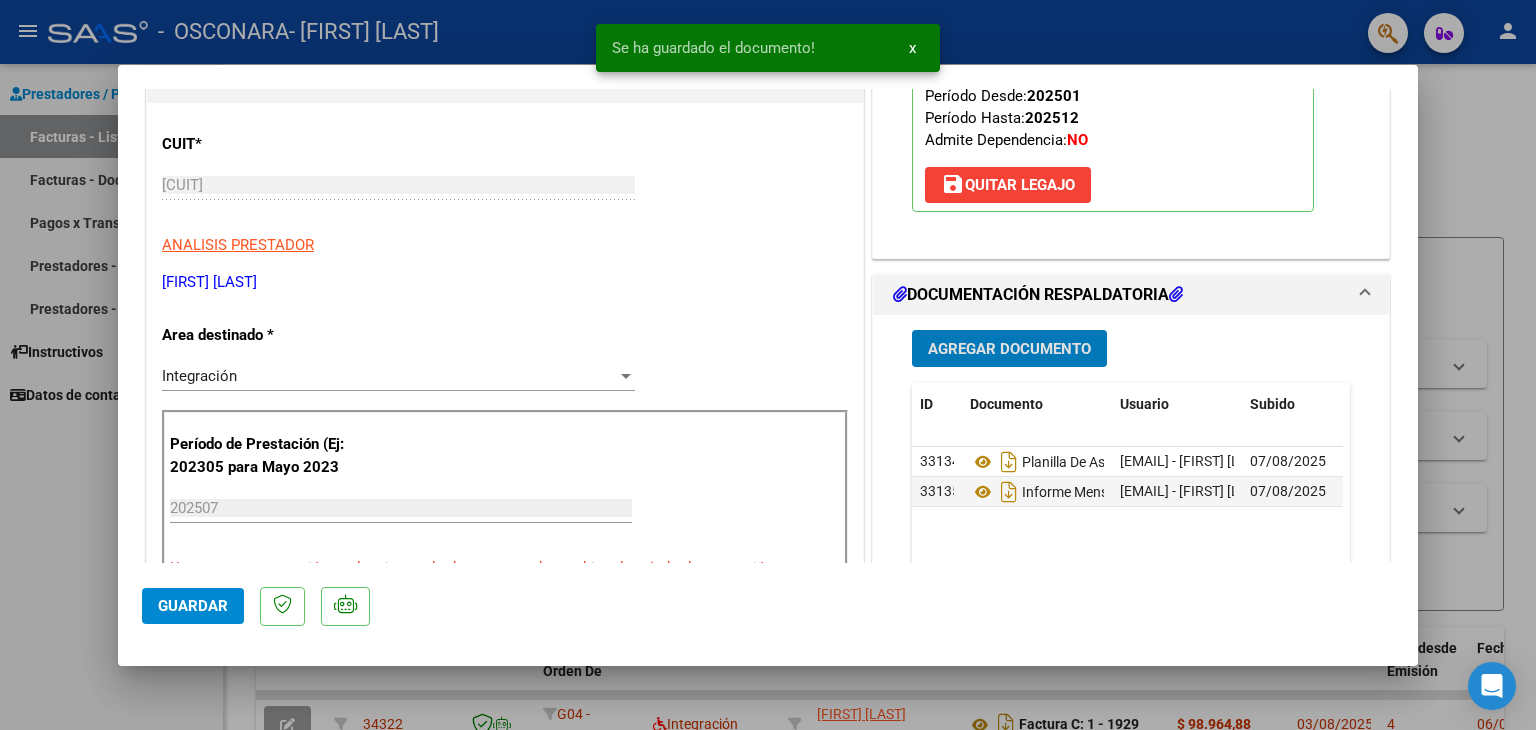 scroll, scrollTop: 884, scrollLeft: 0, axis: vertical 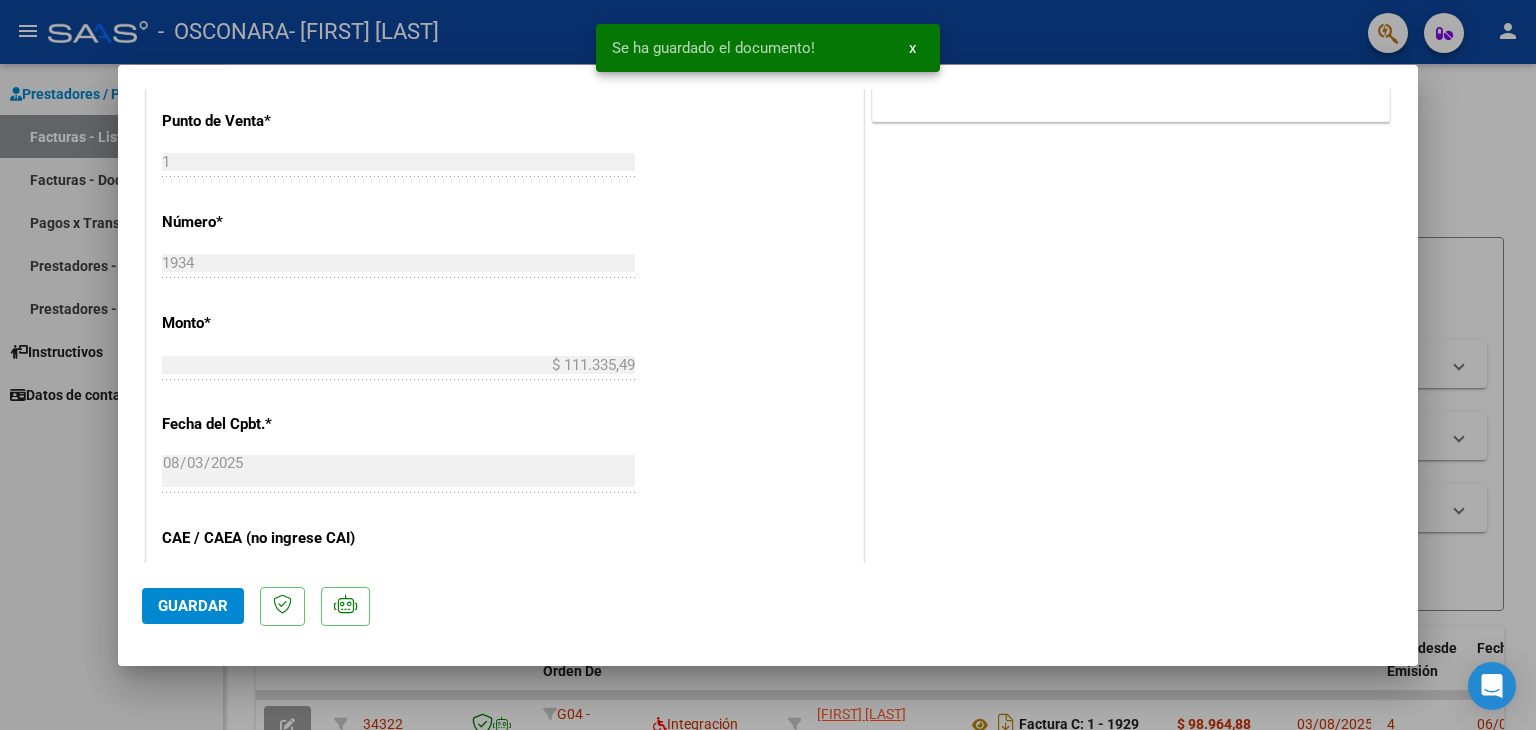 click on "Guardar" 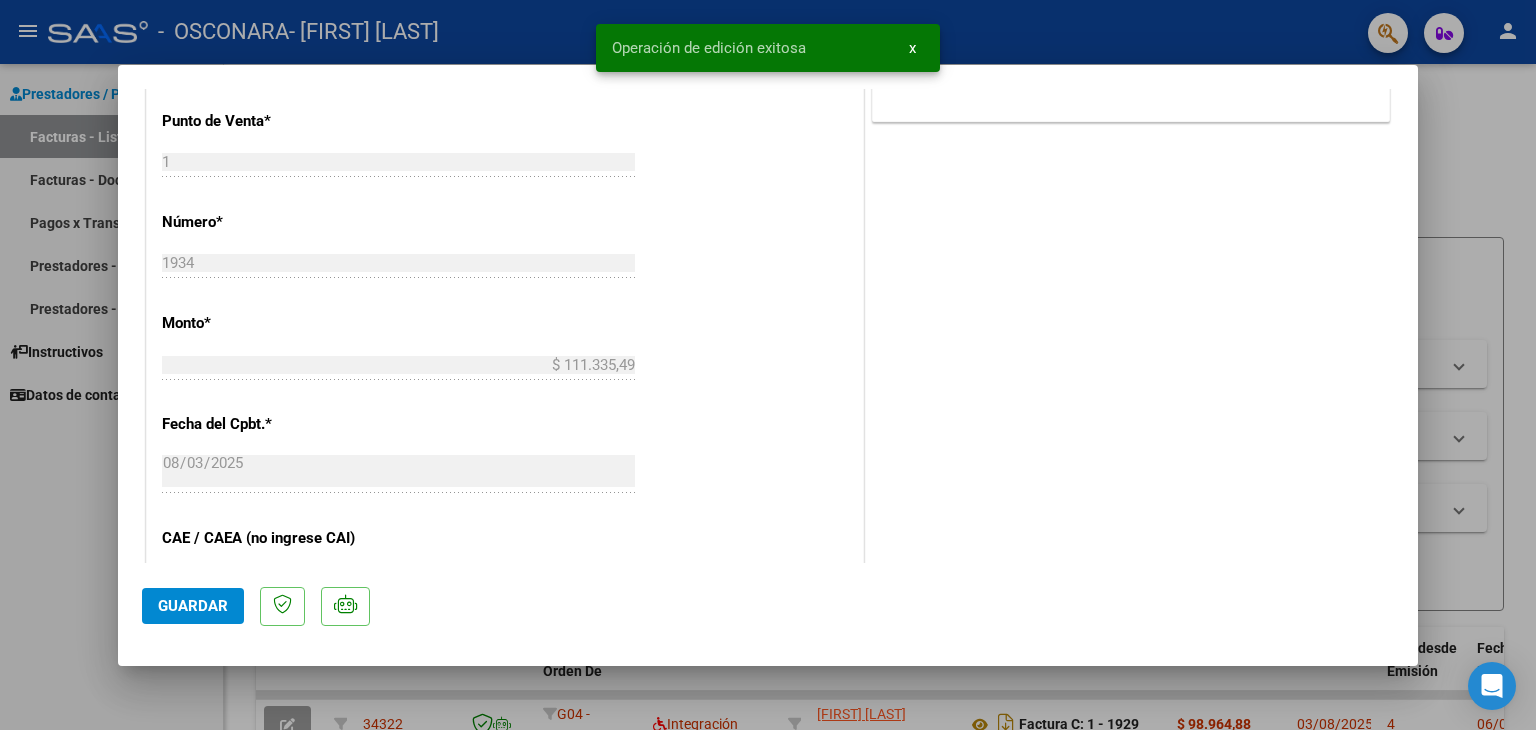 click at bounding box center [768, 365] 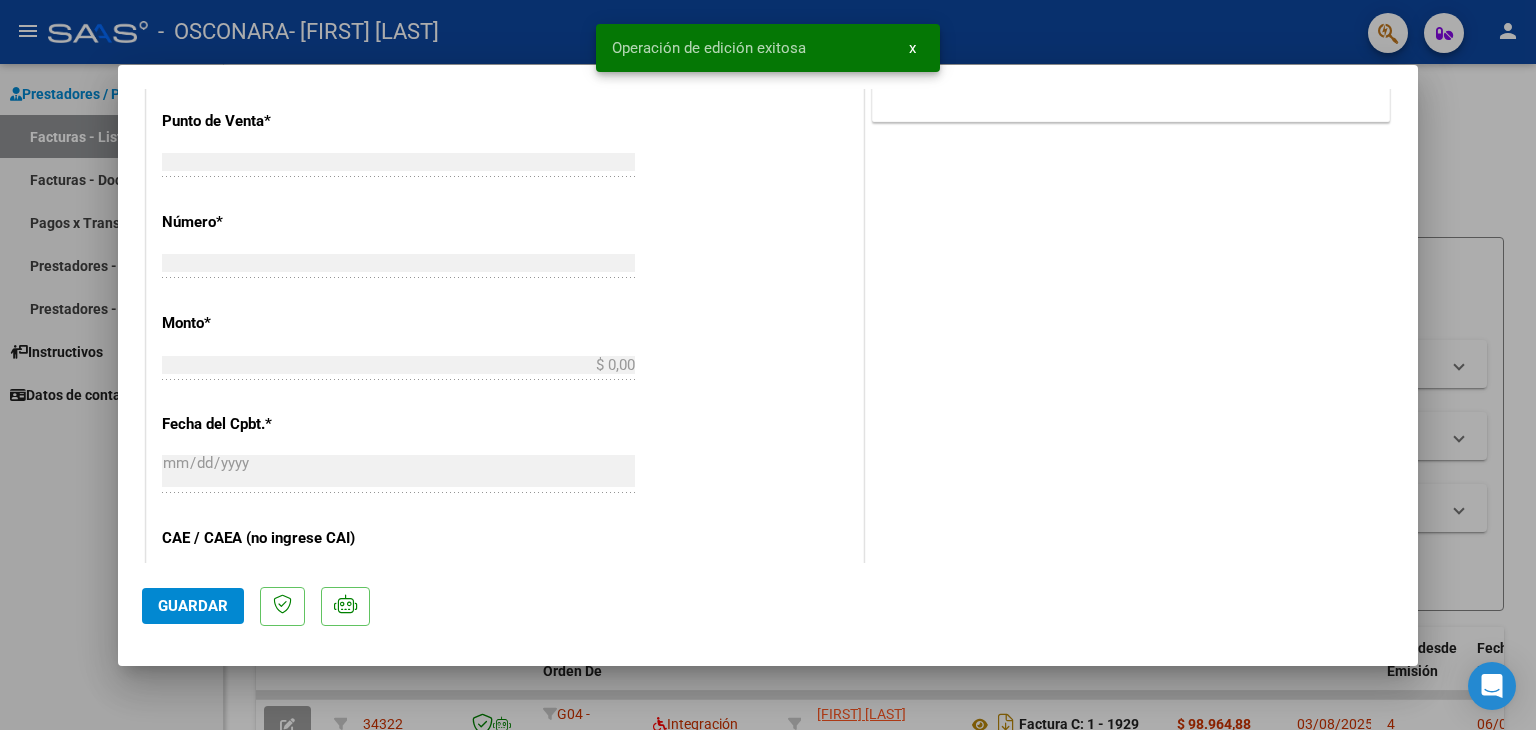 scroll, scrollTop: 843, scrollLeft: 0, axis: vertical 